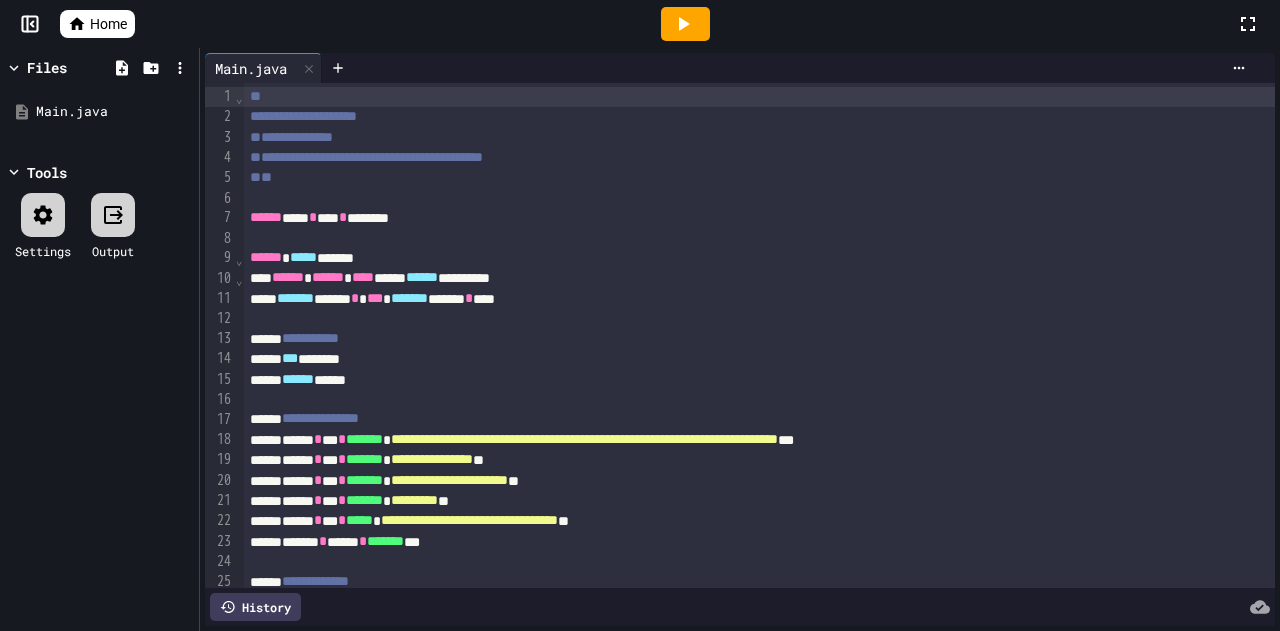 scroll, scrollTop: 0, scrollLeft: 0, axis: both 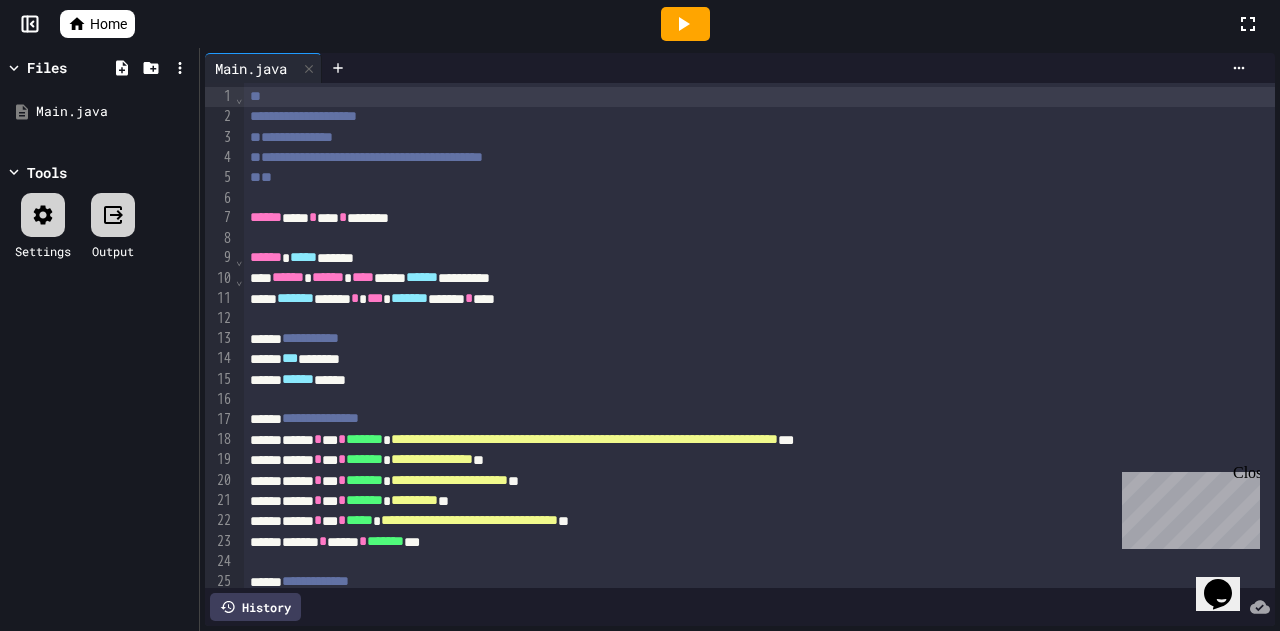 click at bounding box center (685, 24) 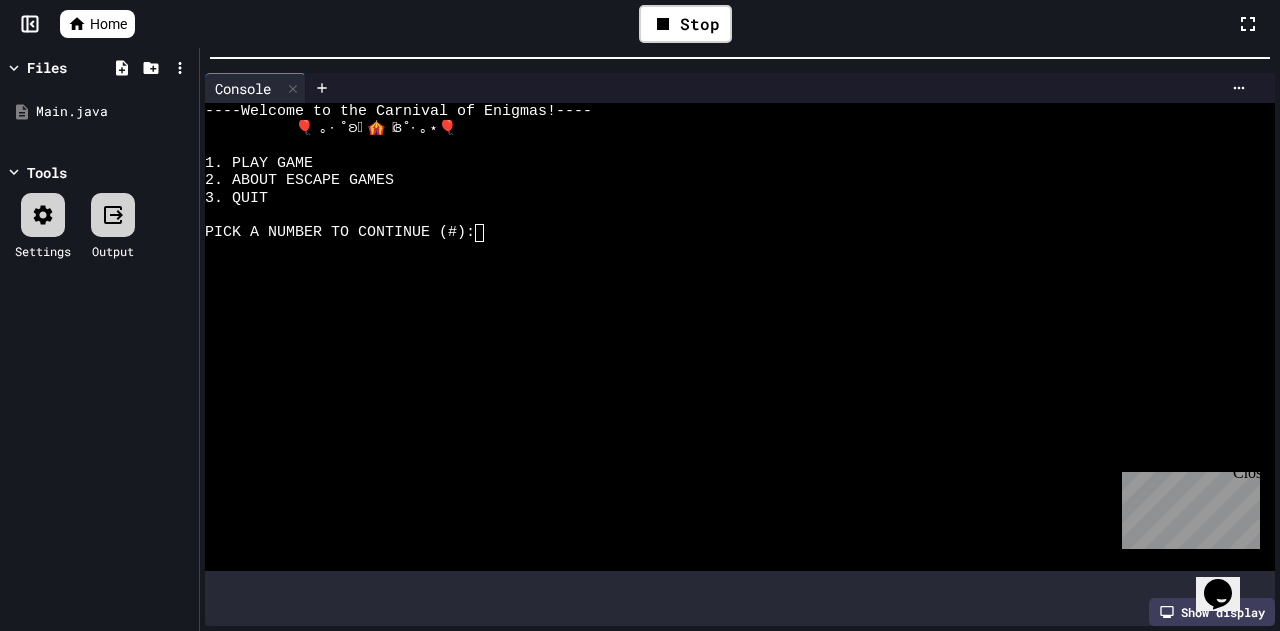 click on "**********" at bounding box center (640, 315) 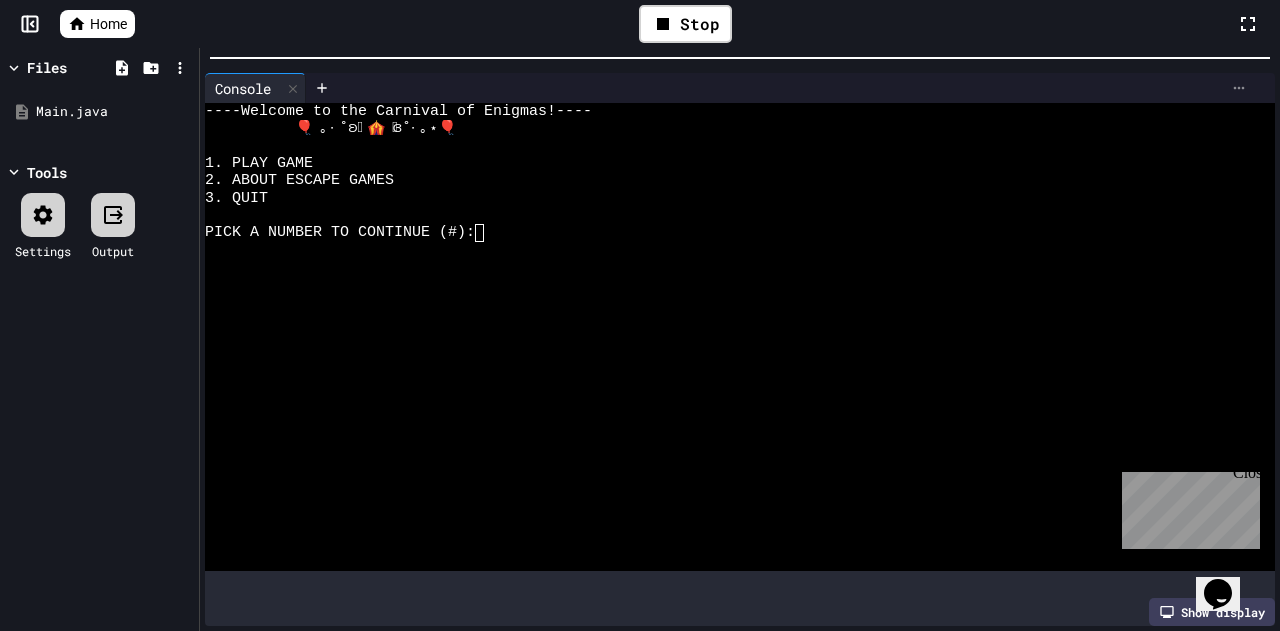 click 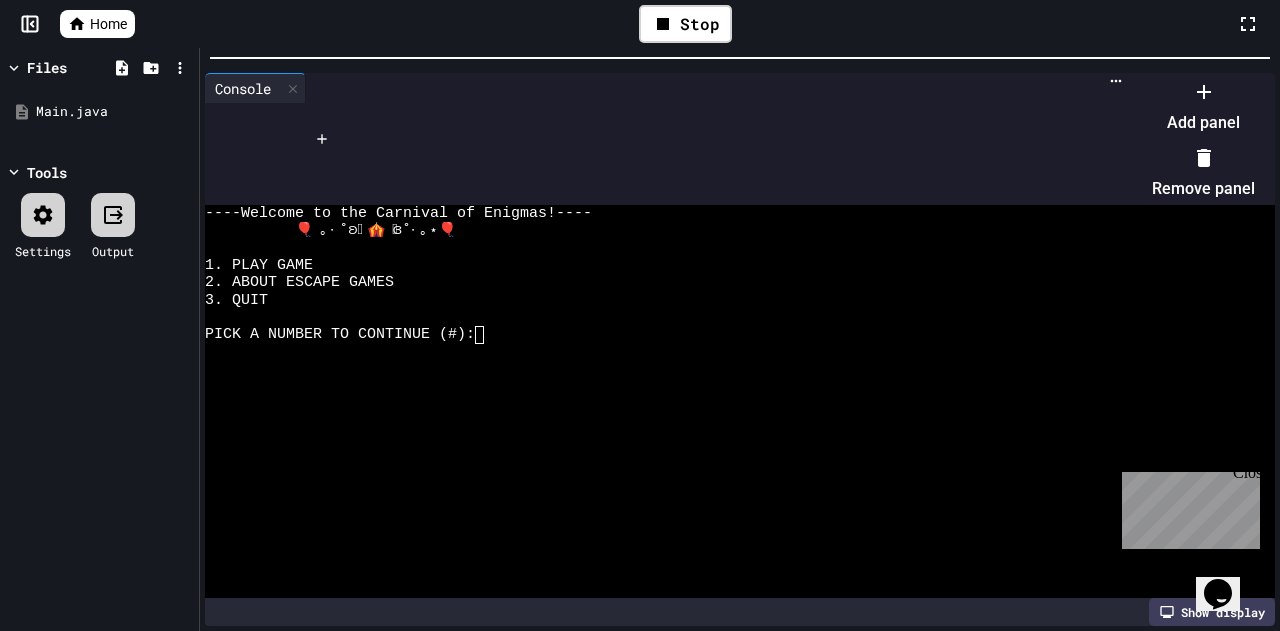 click at bounding box center [1193, 75] 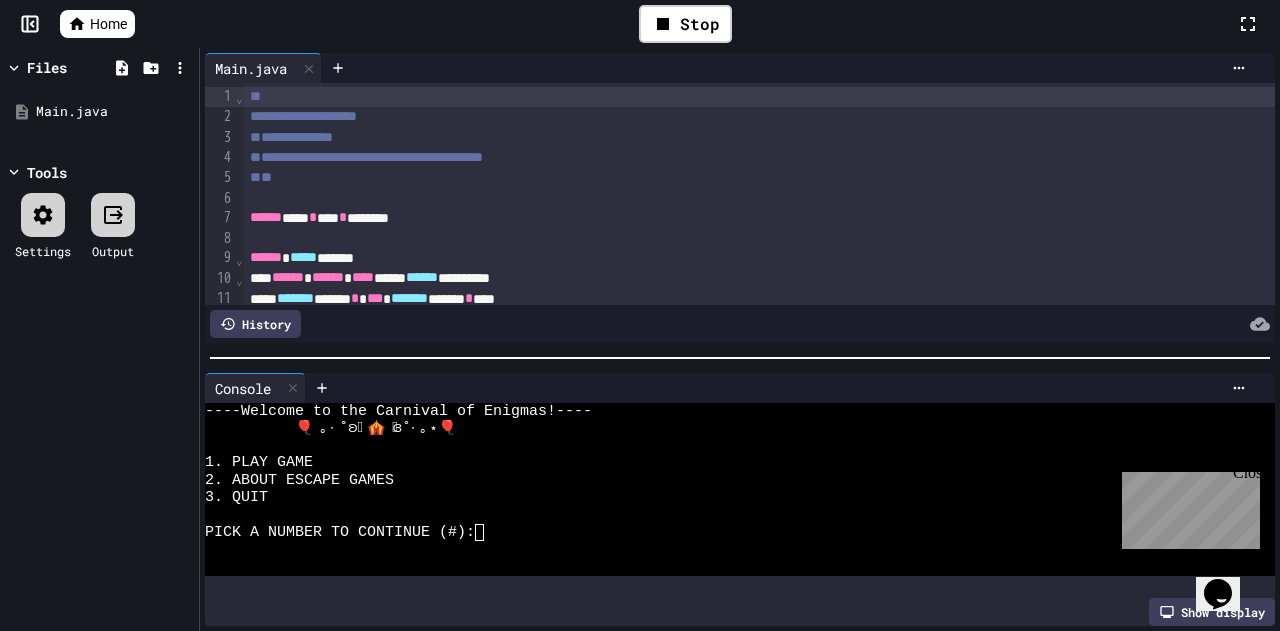 click on "**********" at bounding box center (740, 339) 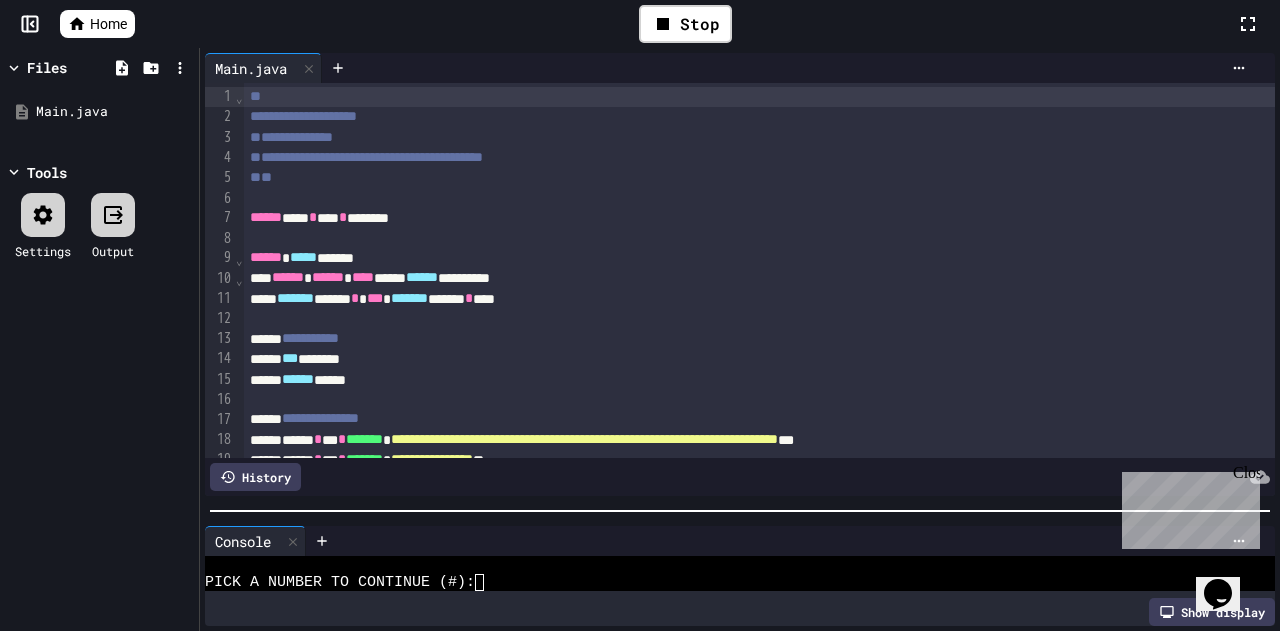 scroll, scrollTop: 104, scrollLeft: 0, axis: vertical 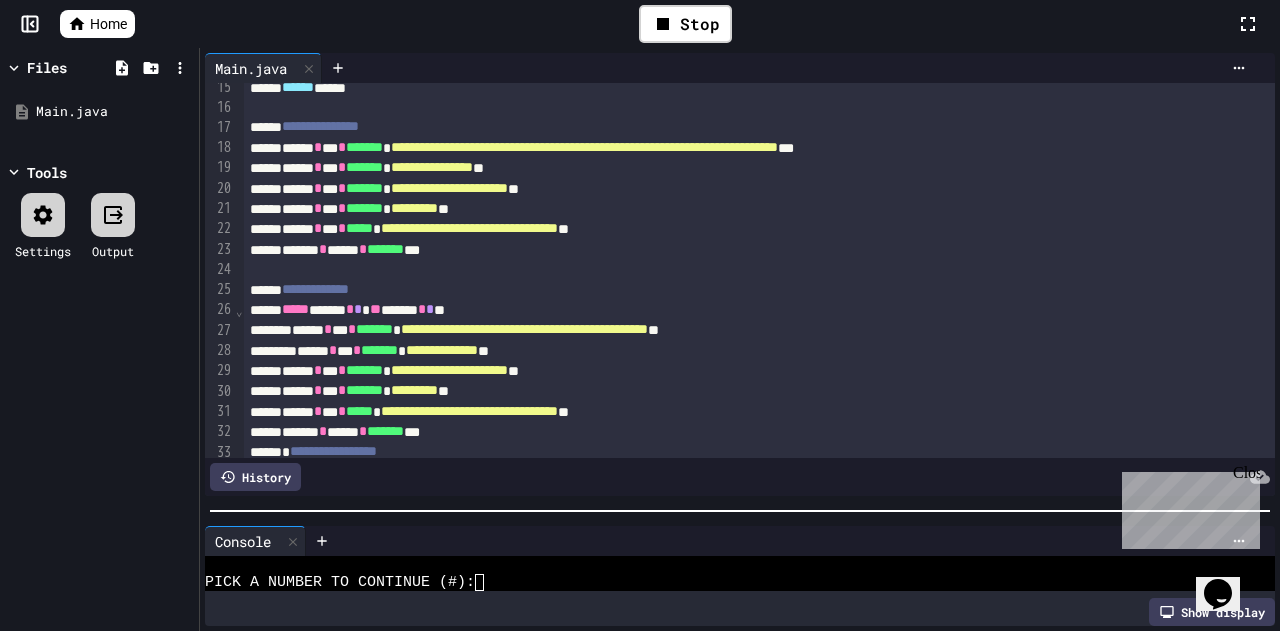 click on "**********" at bounding box center [584, 147] 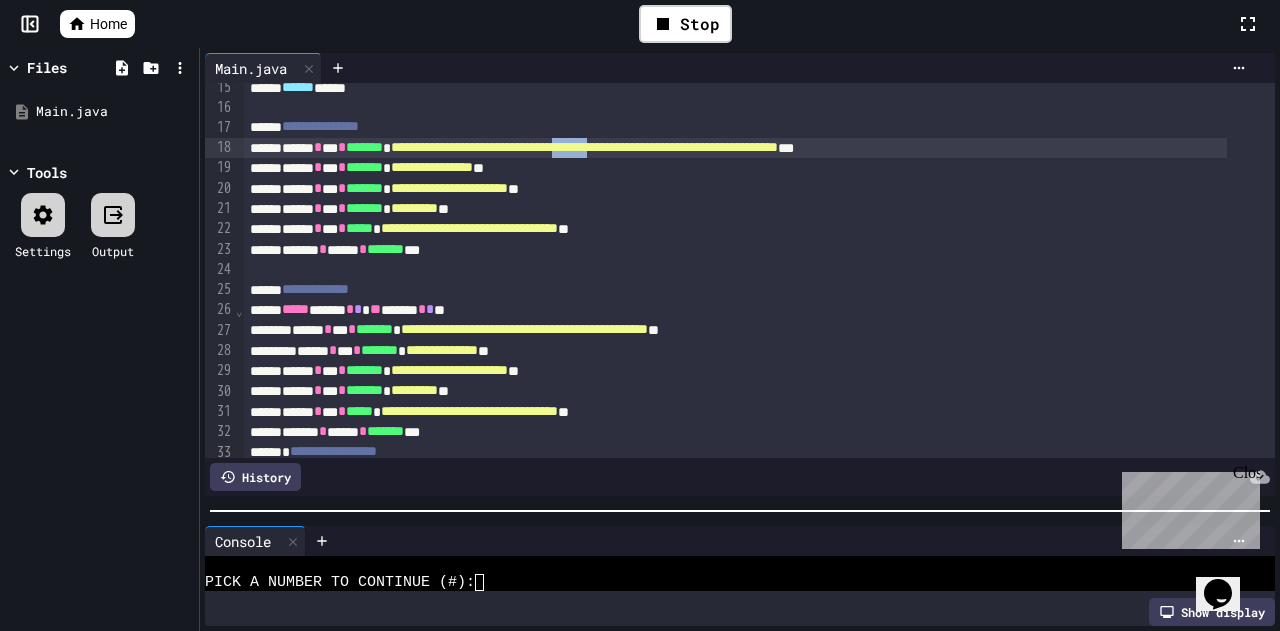 click on "**********" at bounding box center [584, 147] 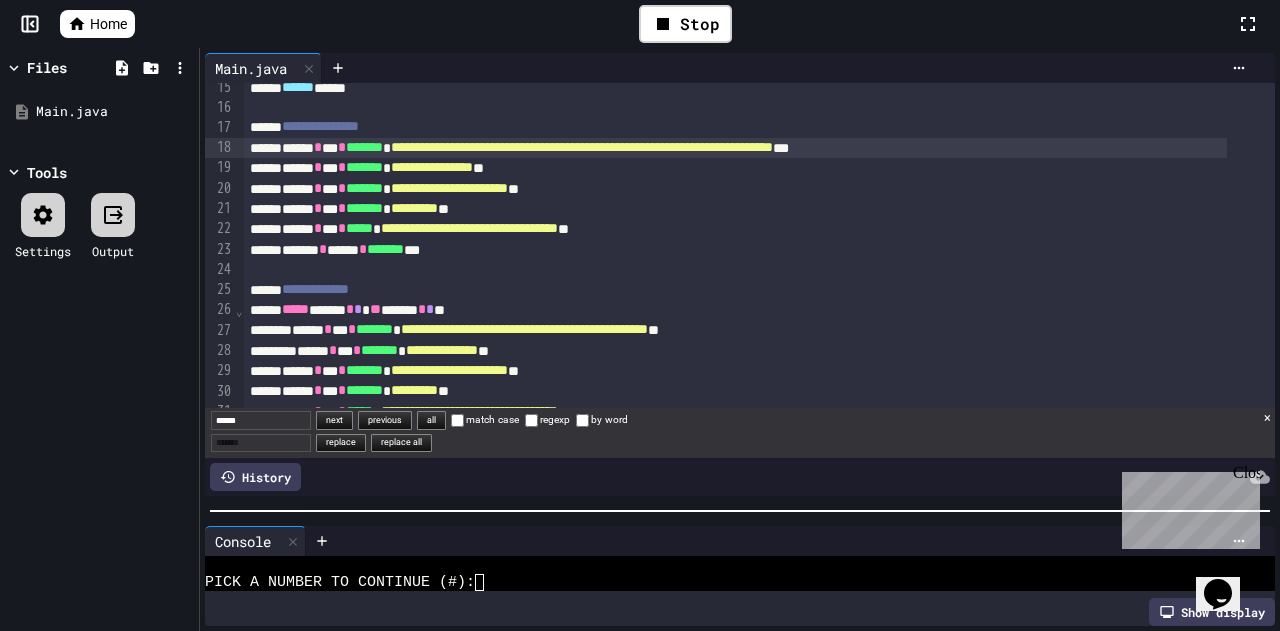 type on "******" 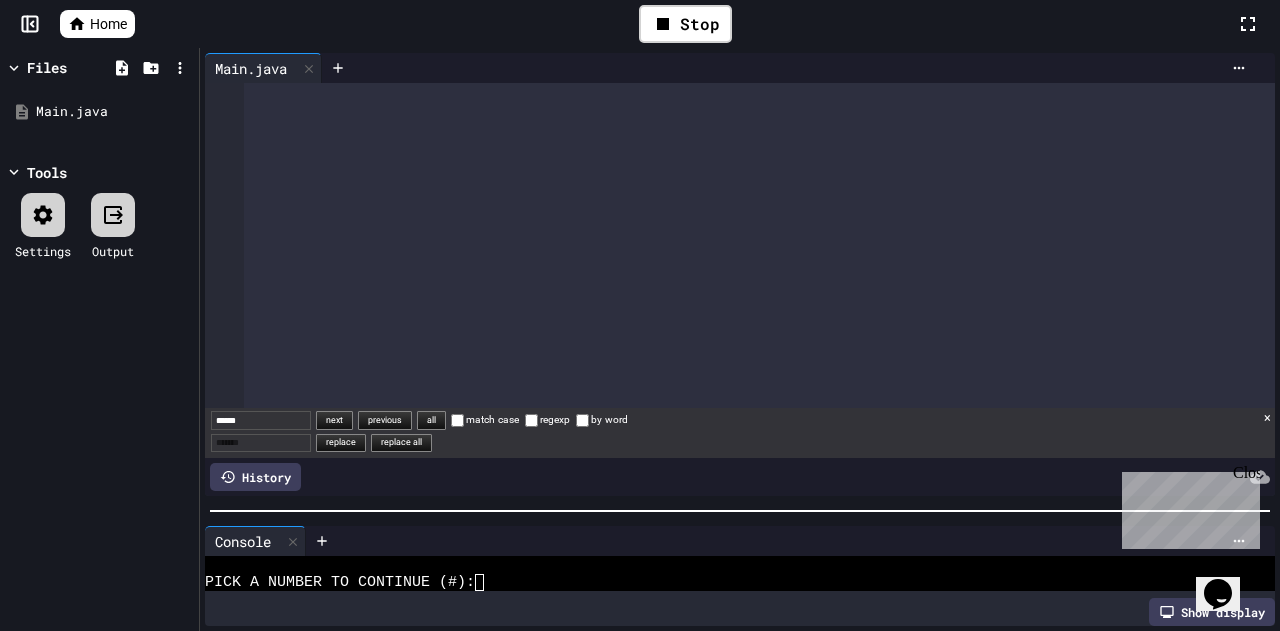scroll, scrollTop: 1492, scrollLeft: 0, axis: vertical 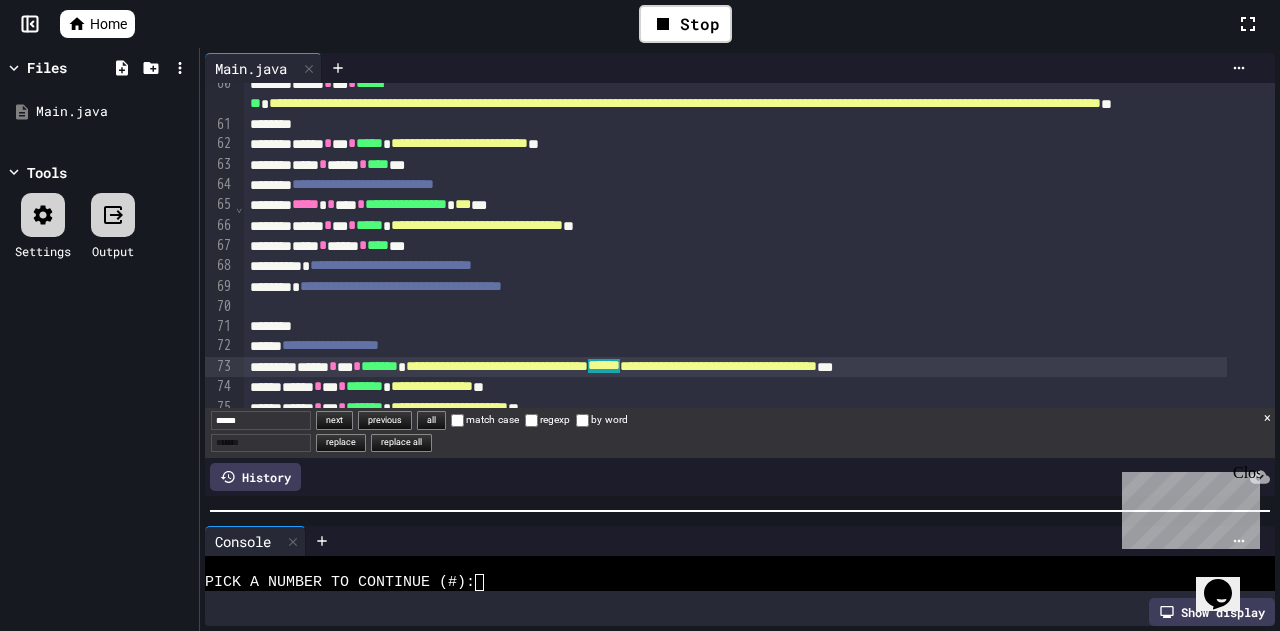 click on "**********" at bounding box center (735, 367) 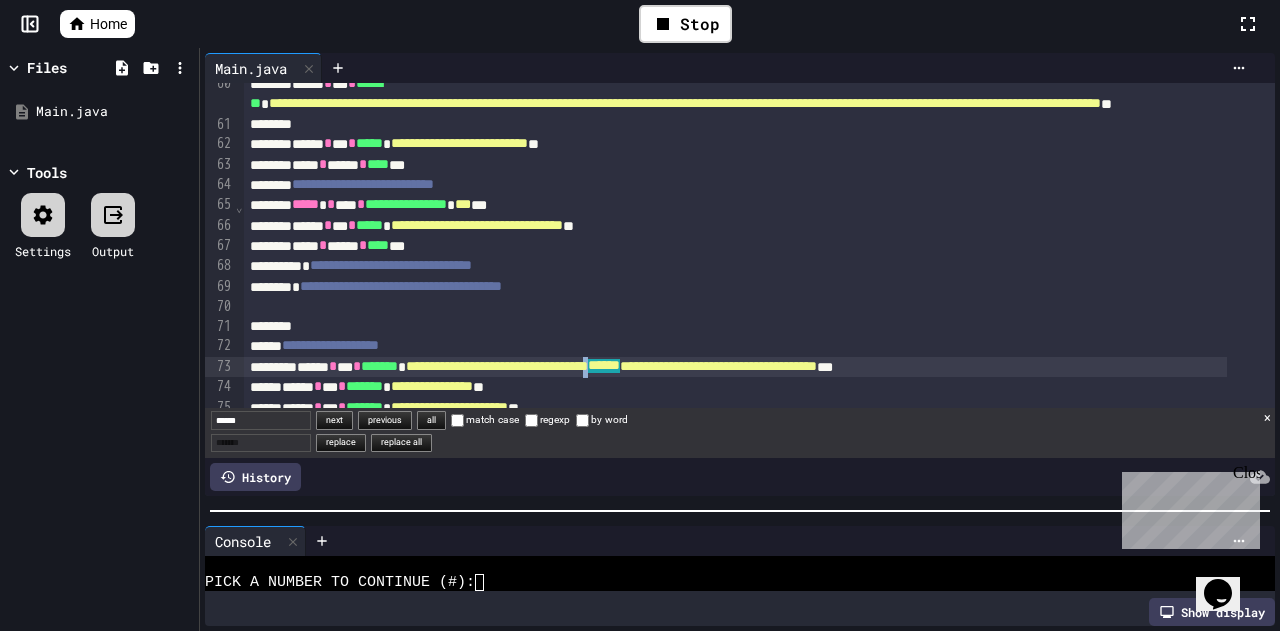click on "**********" at bounding box center (735, 367) 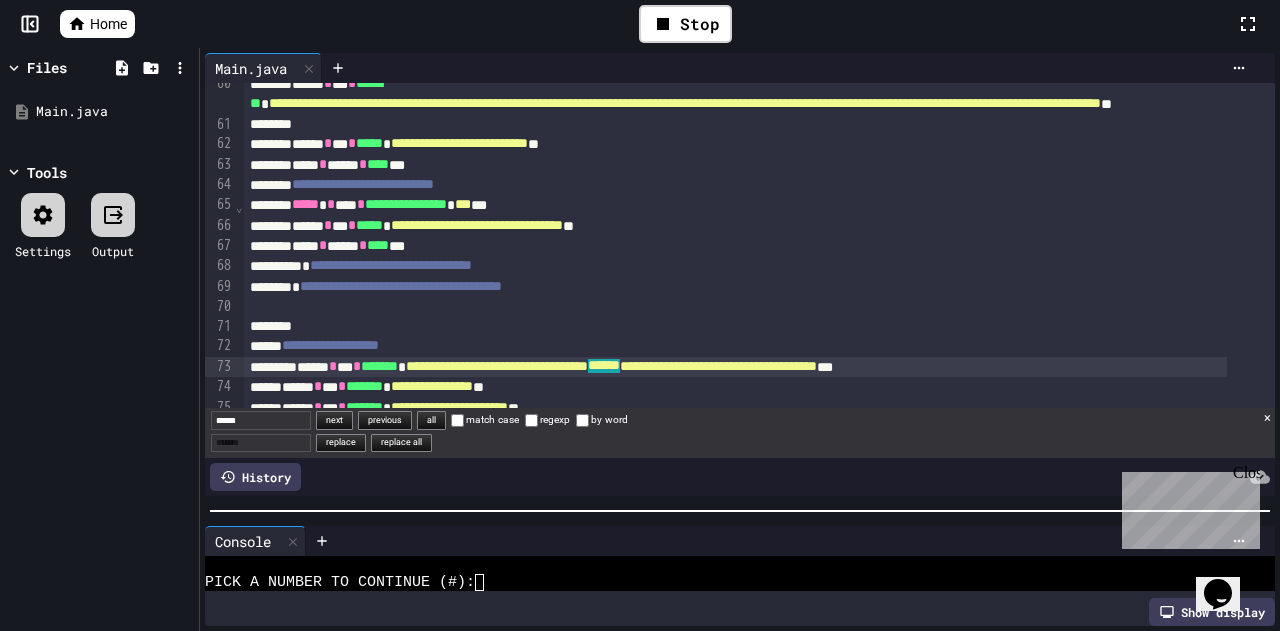 click on "******" at bounding box center (604, 366) 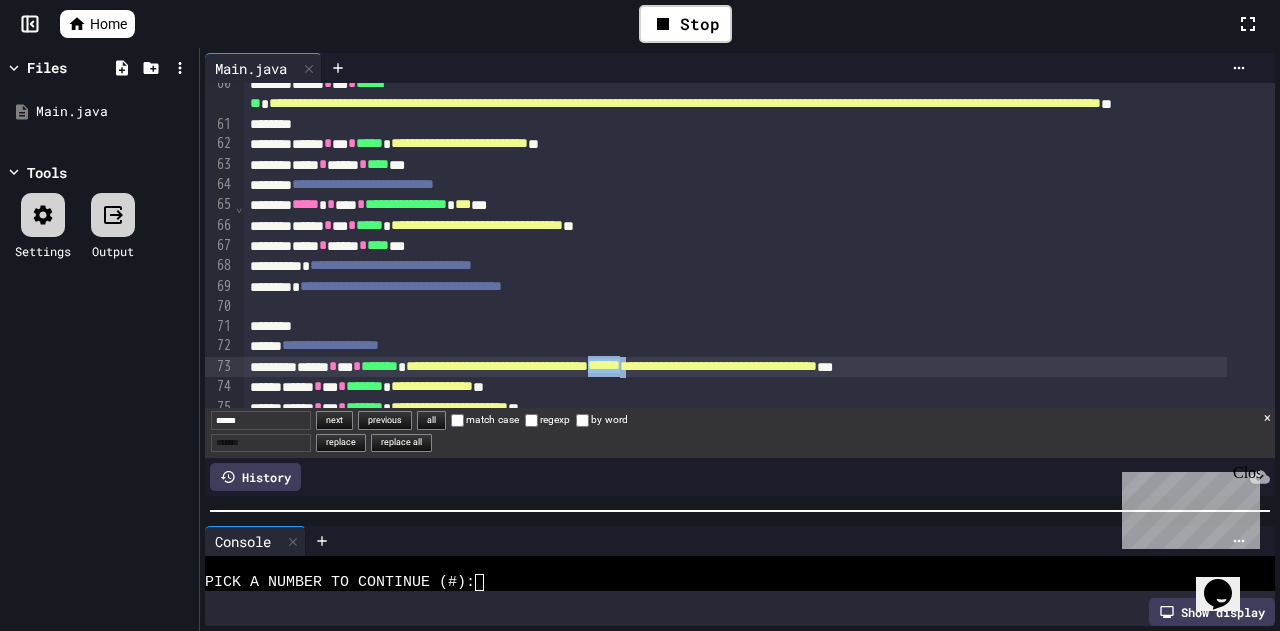 click on "******" at bounding box center [604, 366] 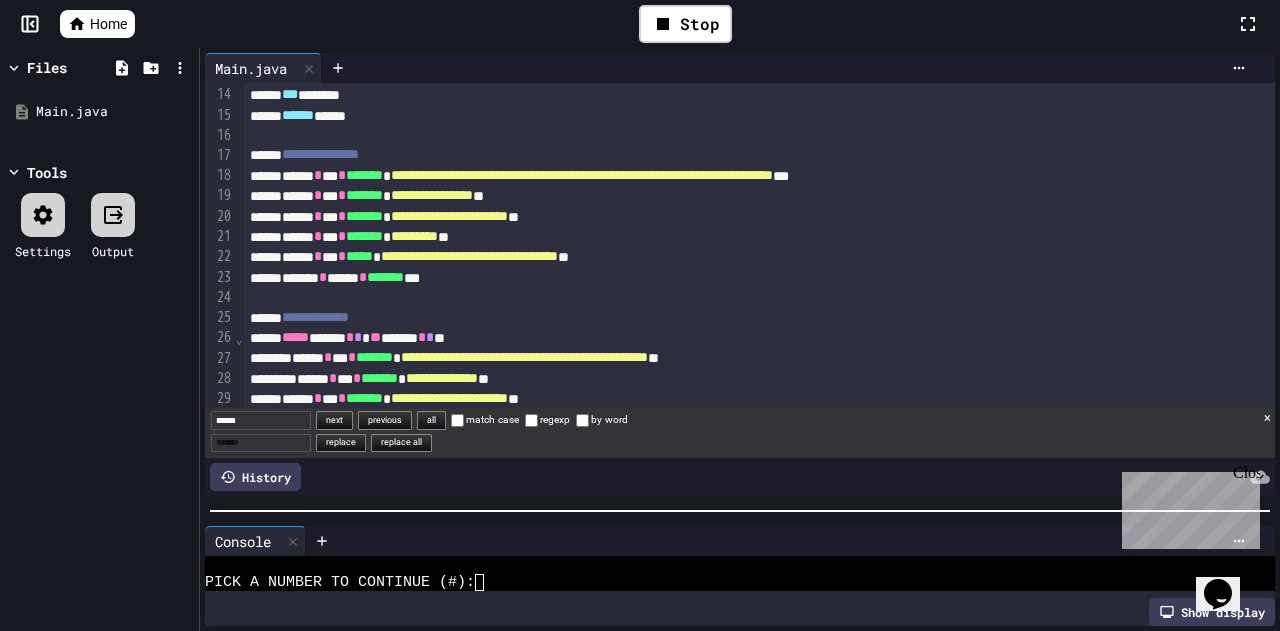 scroll, scrollTop: 1492, scrollLeft: 0, axis: vertical 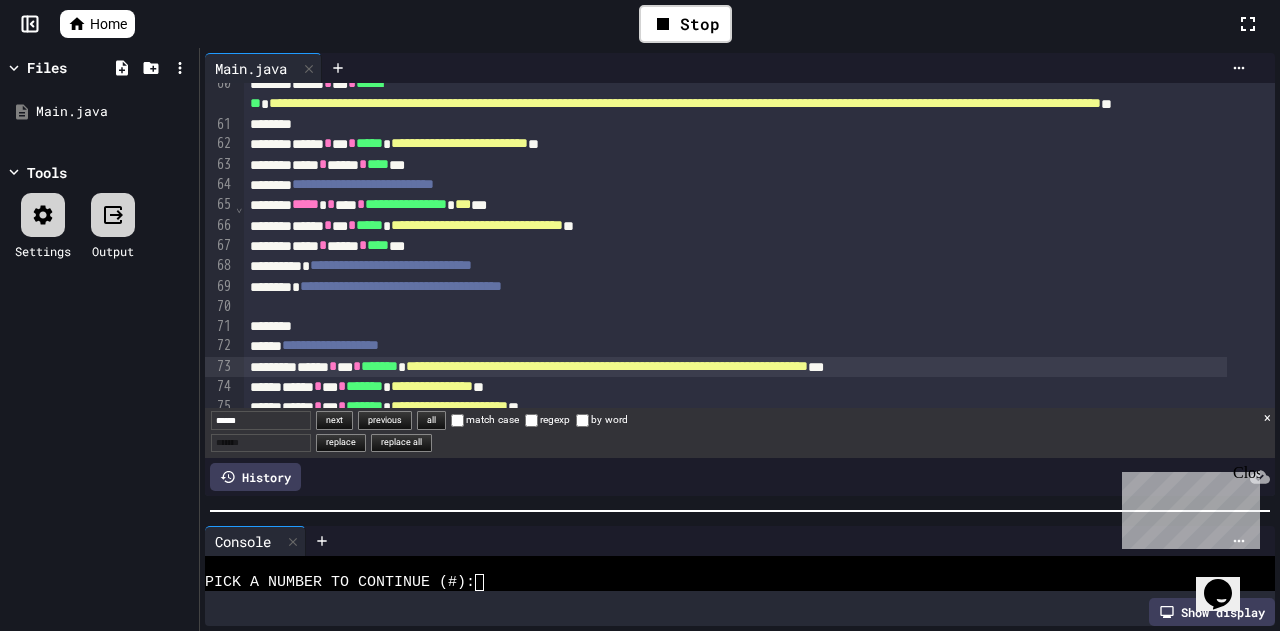 click on "next" at bounding box center [334, 420] 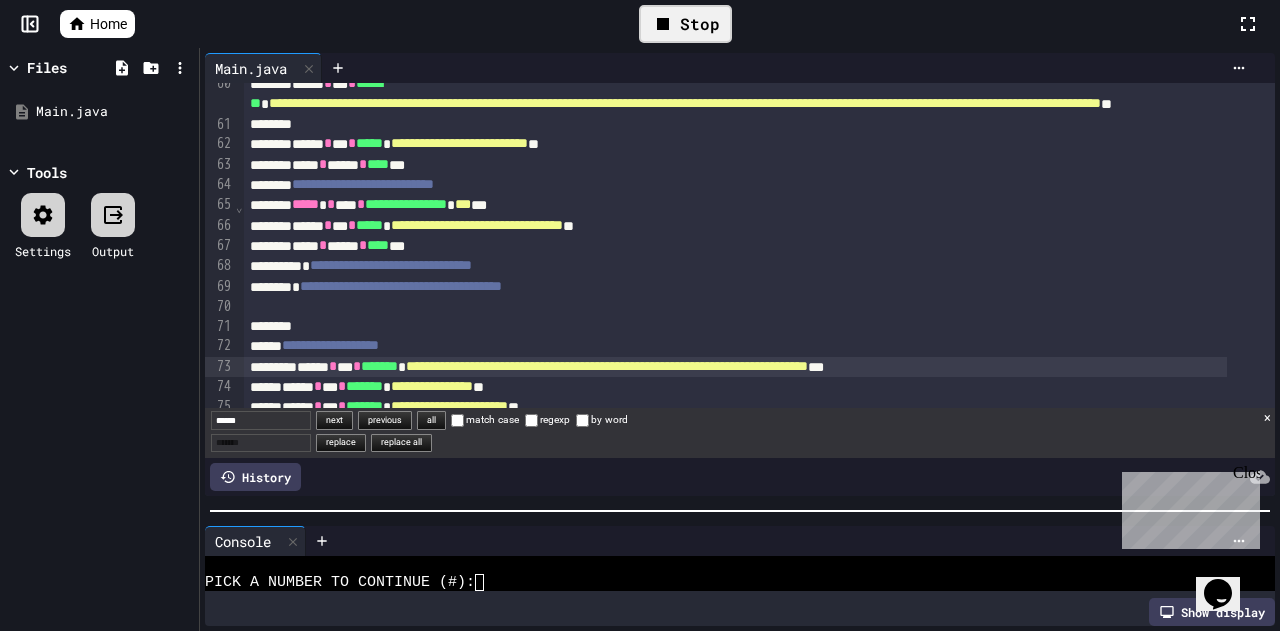 click on "Stop" at bounding box center [685, 24] 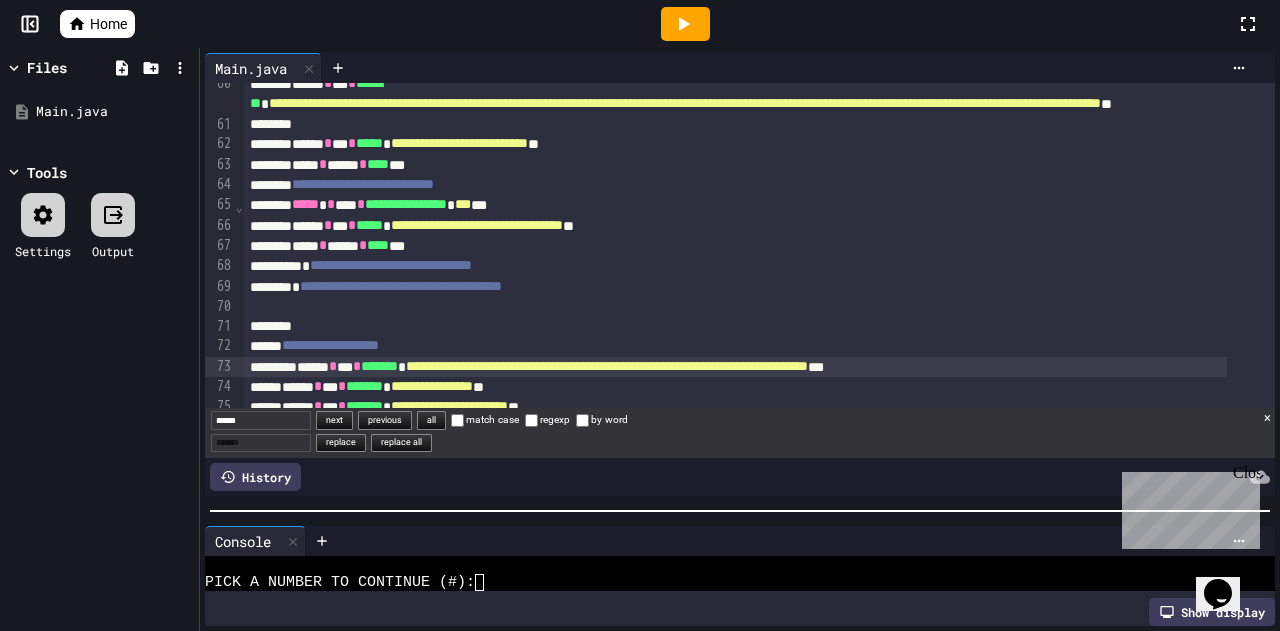 click at bounding box center (685, 24) 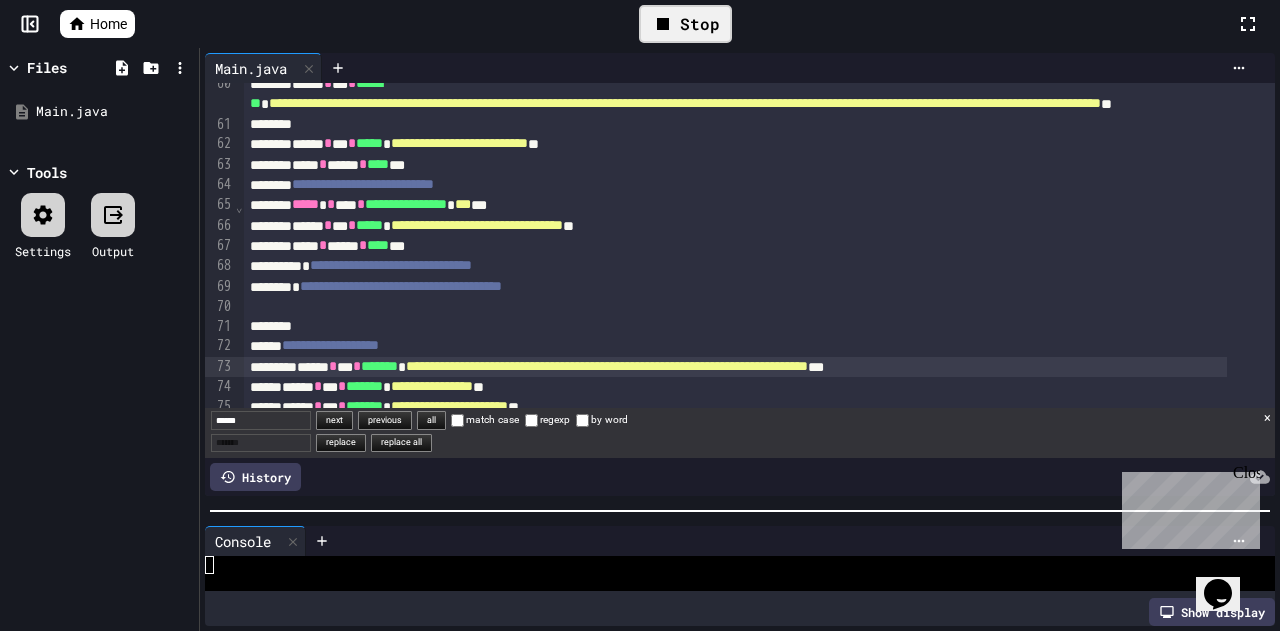 scroll, scrollTop: 0, scrollLeft: 0, axis: both 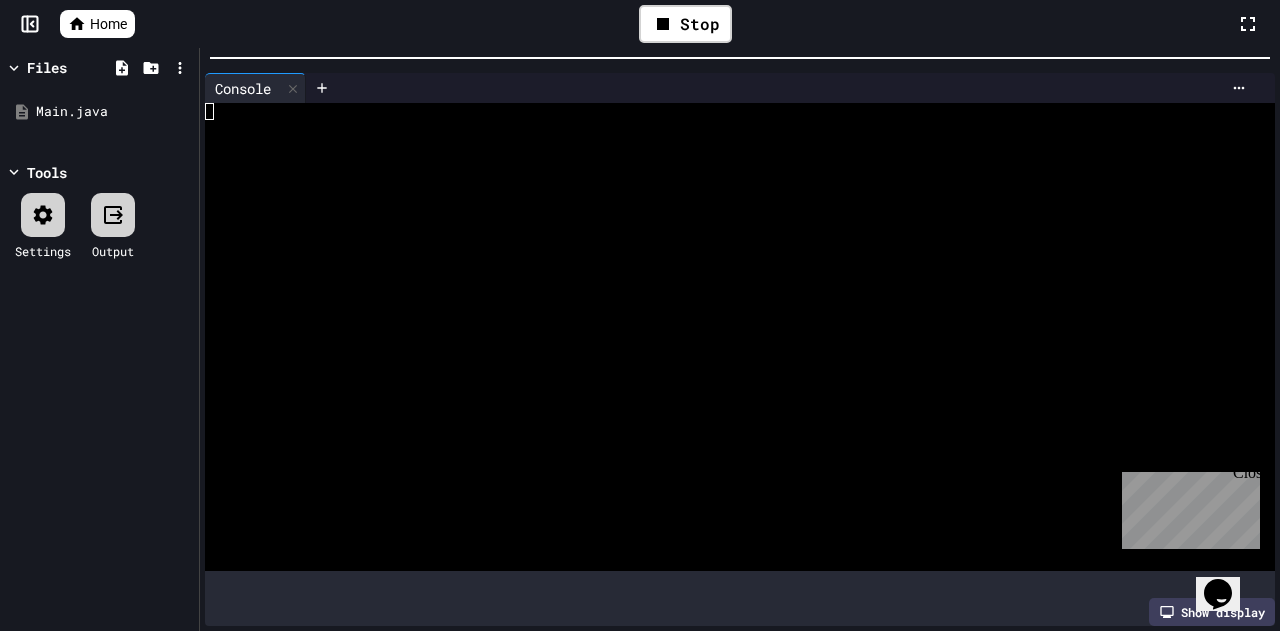 click on "**********" at bounding box center (640, 315) 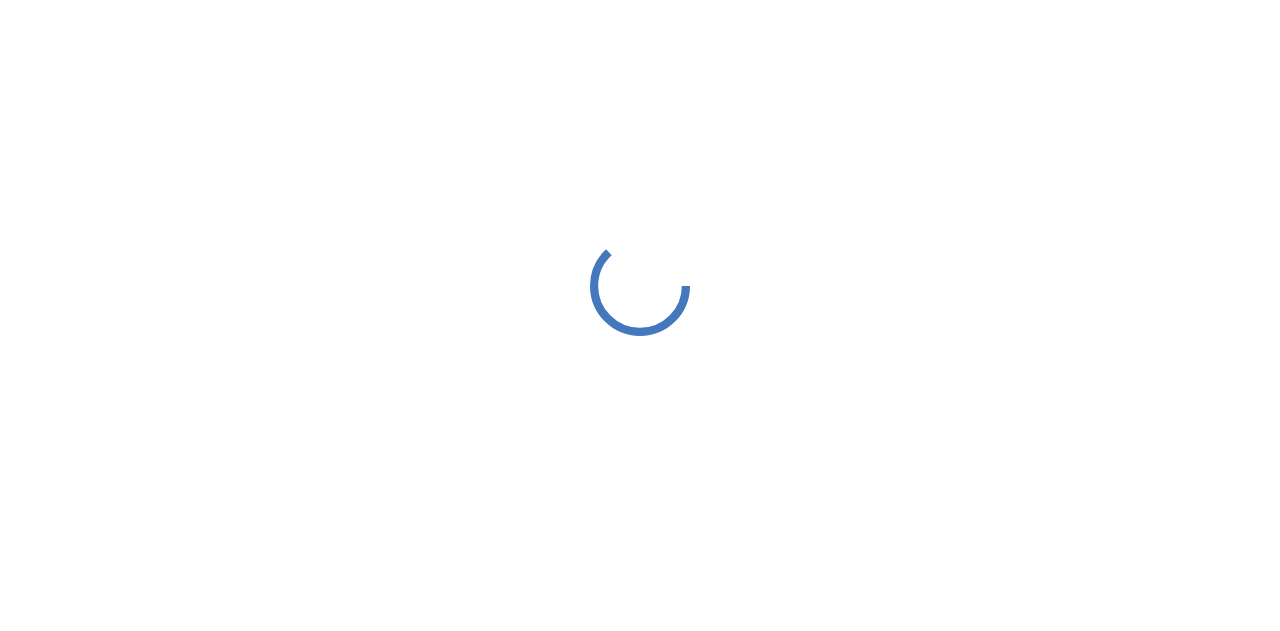 scroll, scrollTop: 0, scrollLeft: 0, axis: both 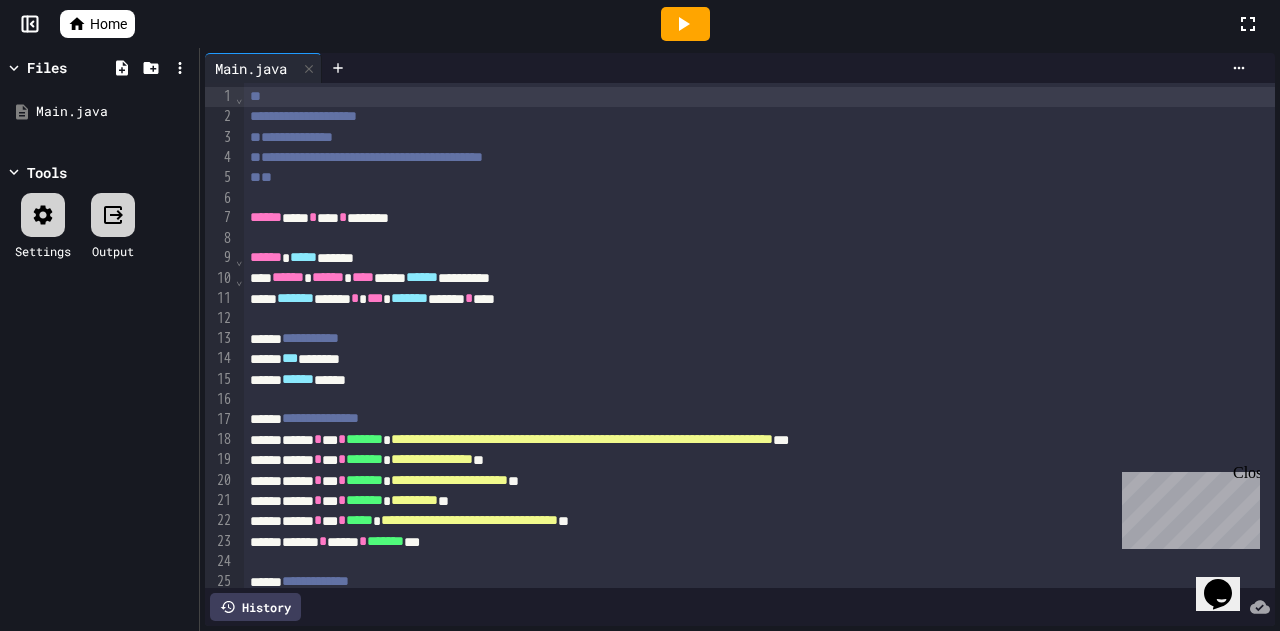 click 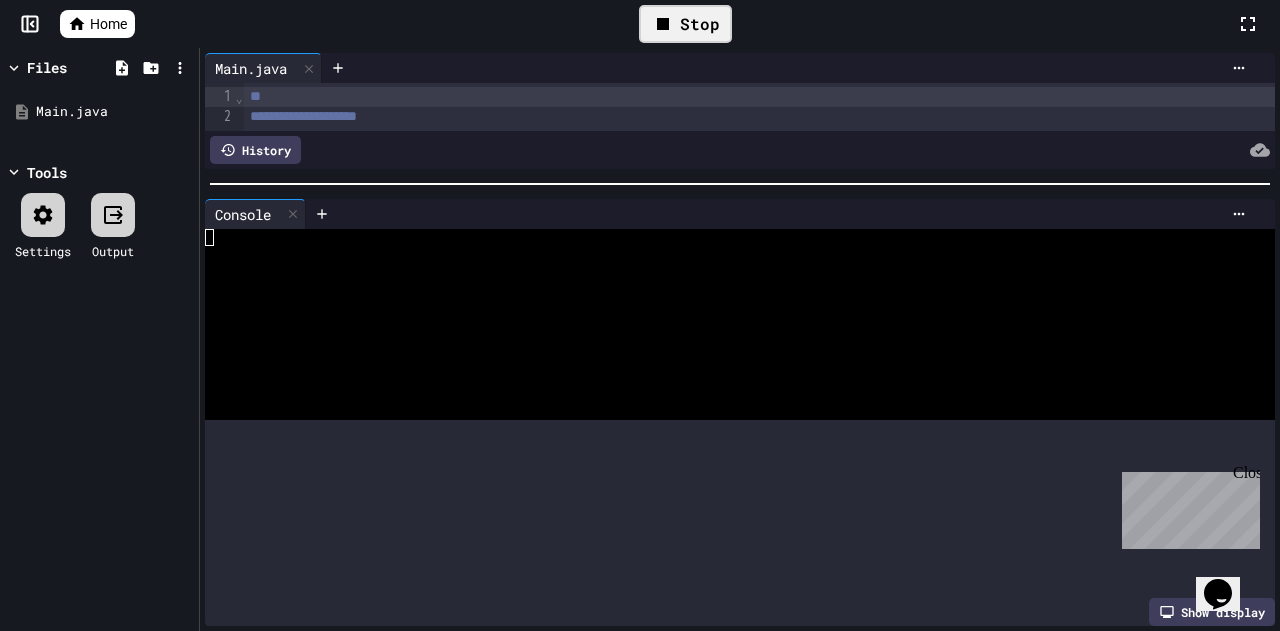 click on "**********" at bounding box center [640, 315] 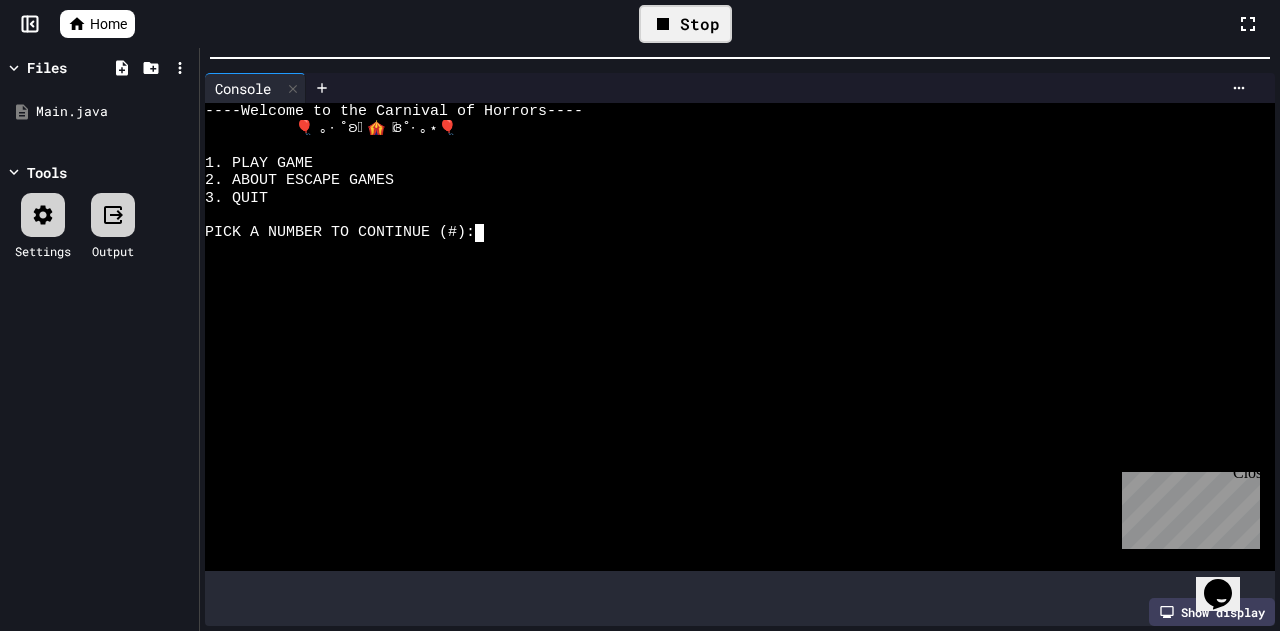 click at bounding box center (722, 354) 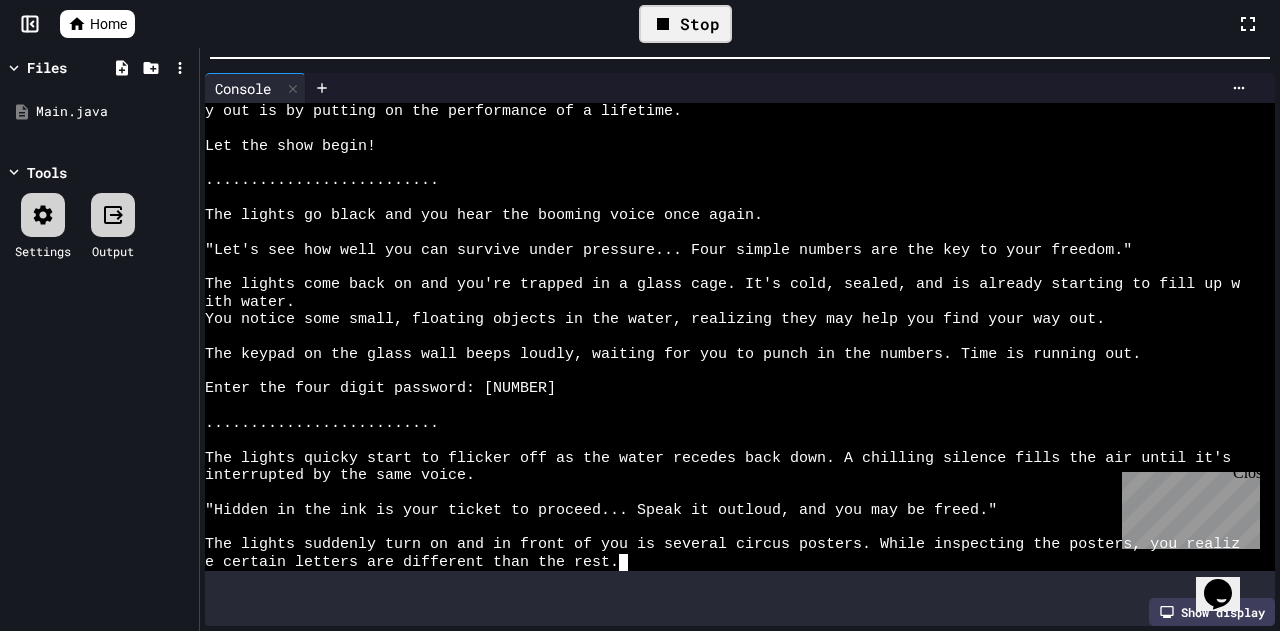 scroll, scrollTop: 364, scrollLeft: 0, axis: vertical 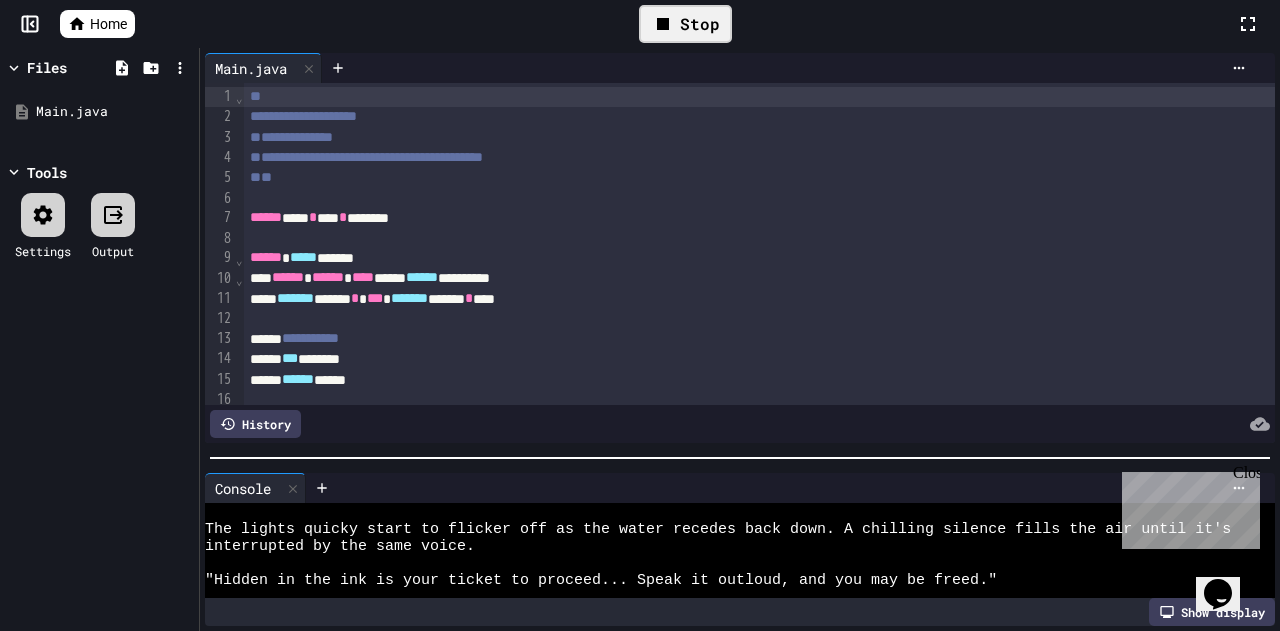 click on "**********" at bounding box center (740, 339) 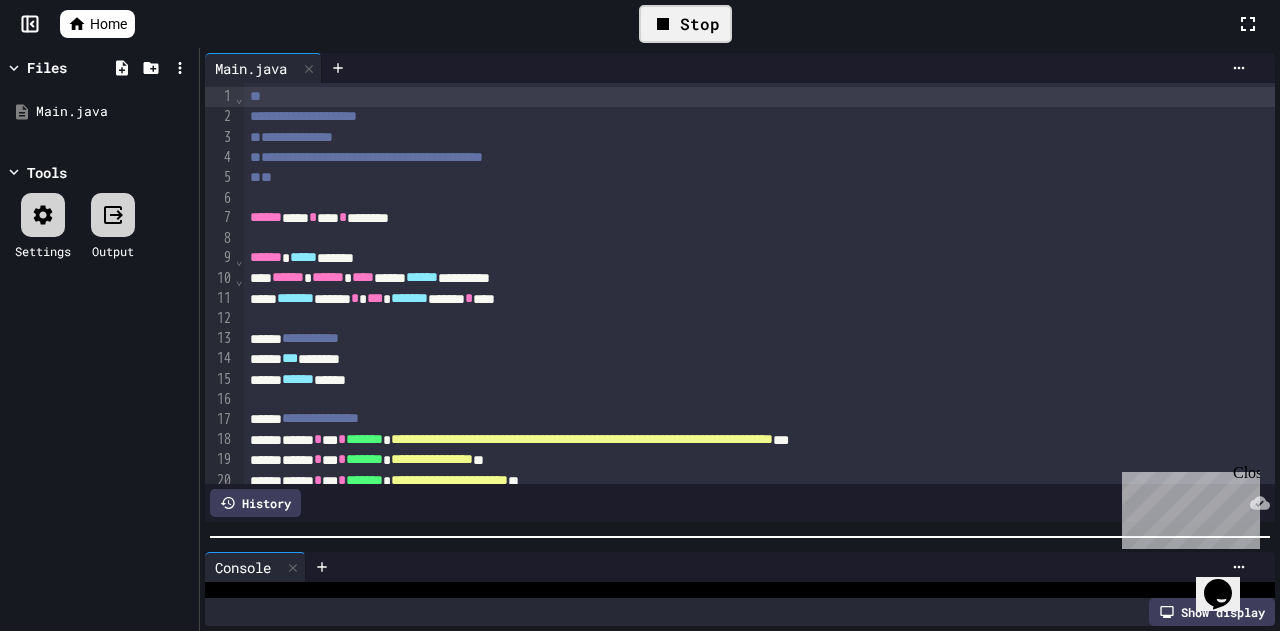 scroll, scrollTop: 814, scrollLeft: 0, axis: vertical 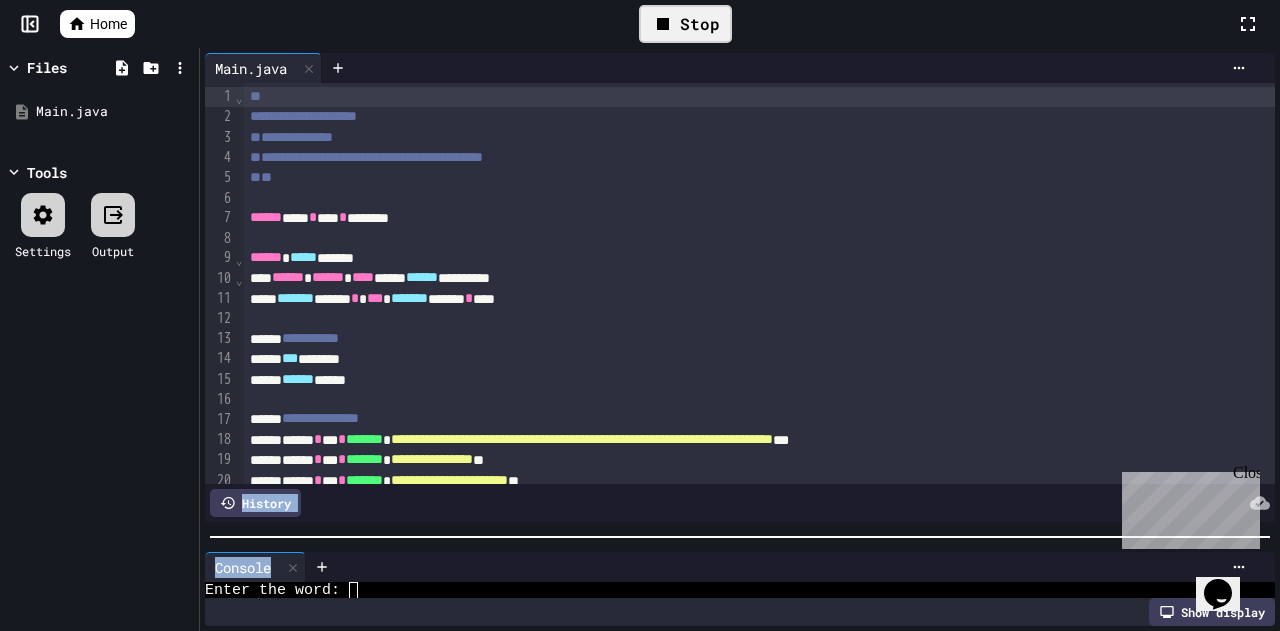 drag, startPoint x: 484, startPoint y: 539, endPoint x: 556, endPoint y: 317, distance: 233.3838 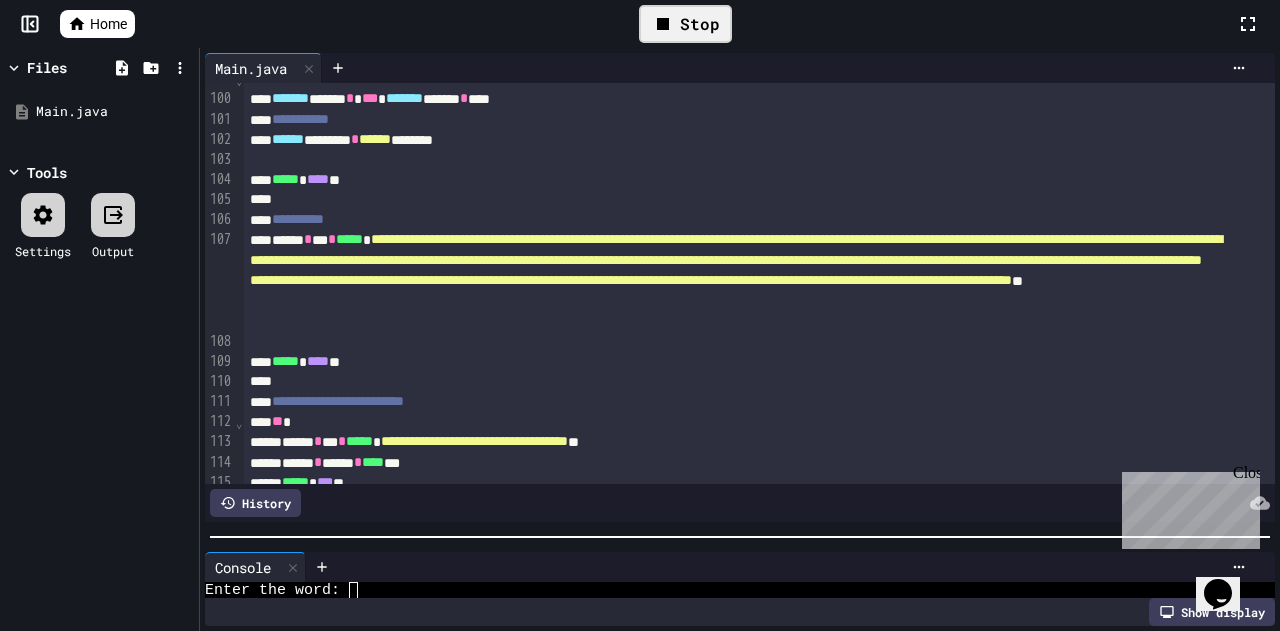 scroll, scrollTop: 2286, scrollLeft: 0, axis: vertical 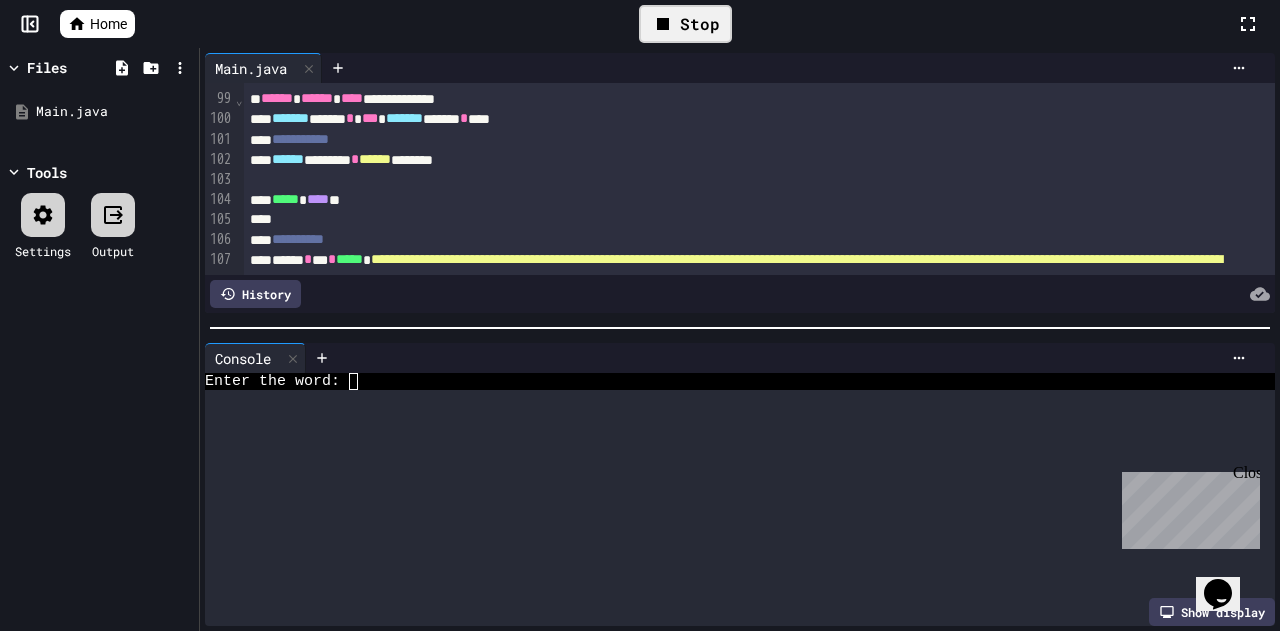 click at bounding box center (740, 328) 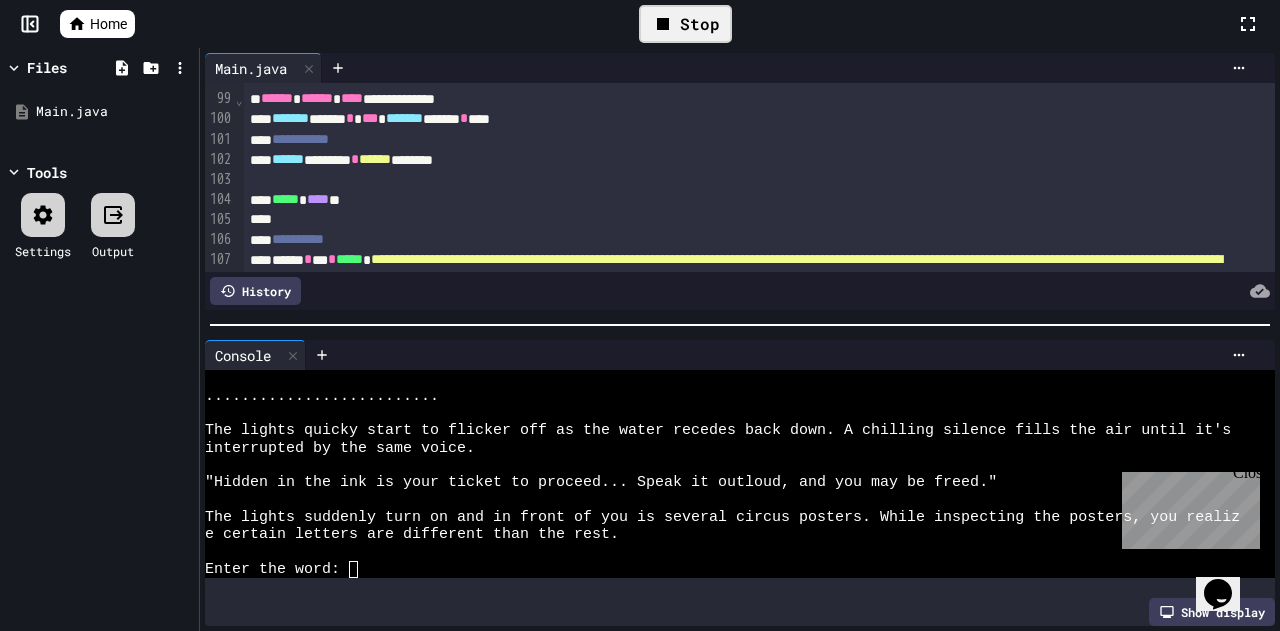 click at bounding box center [740, 325] 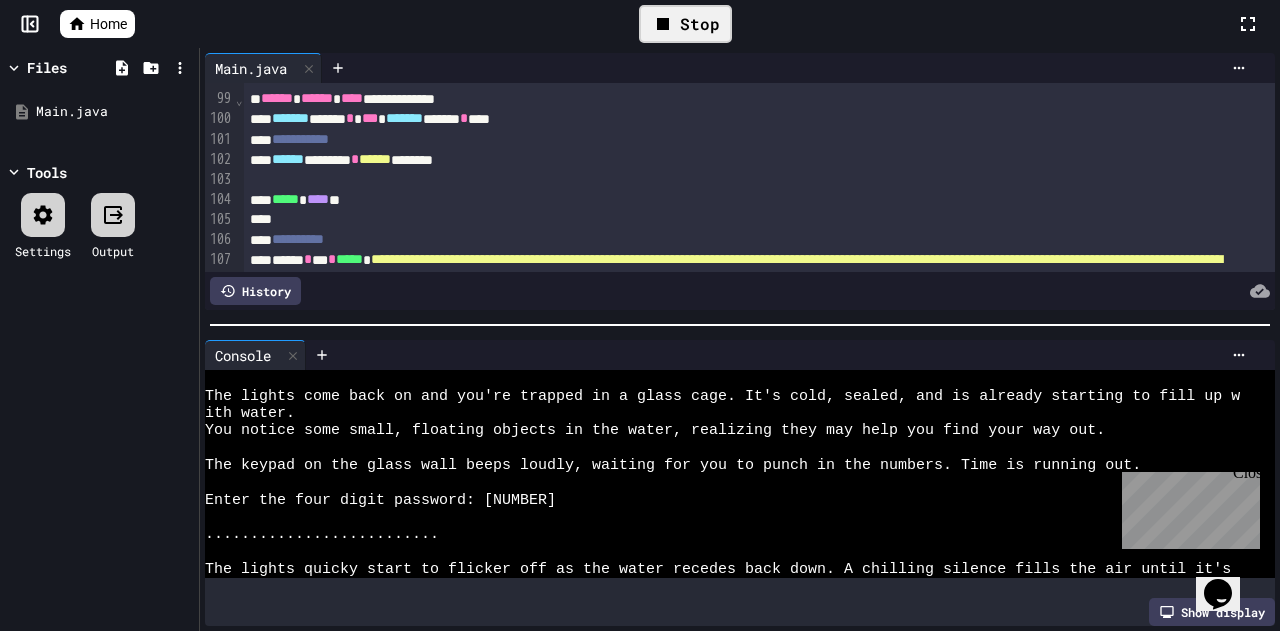 scroll, scrollTop: 486, scrollLeft: 0, axis: vertical 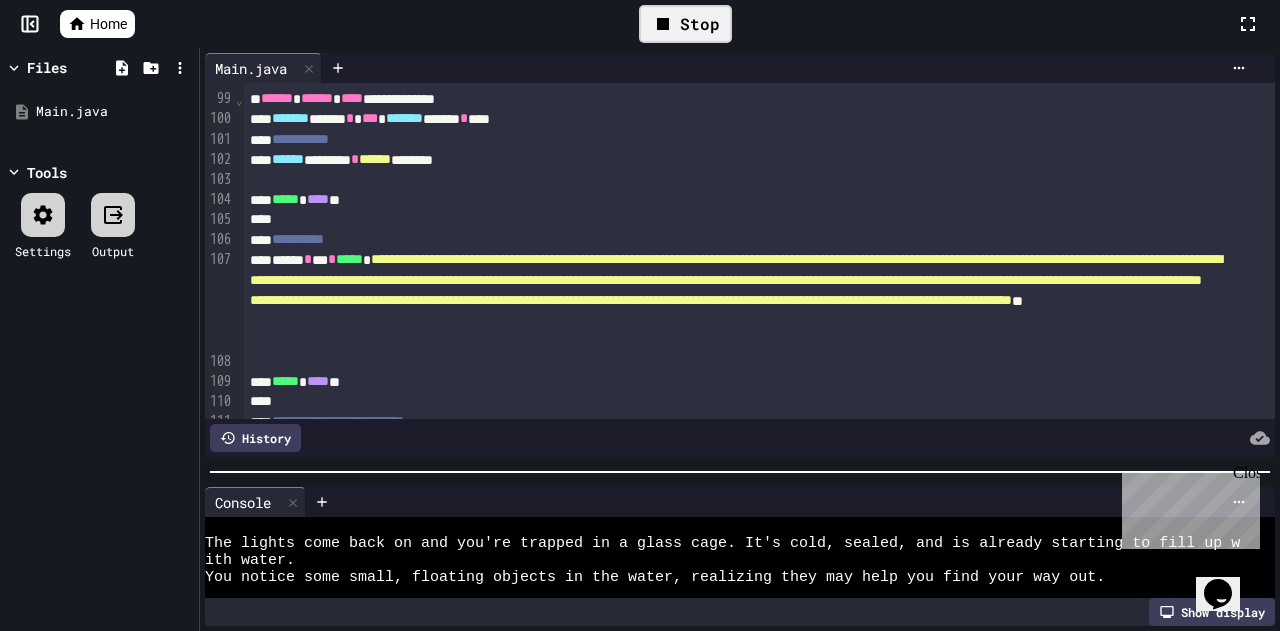 click at bounding box center (740, 472) 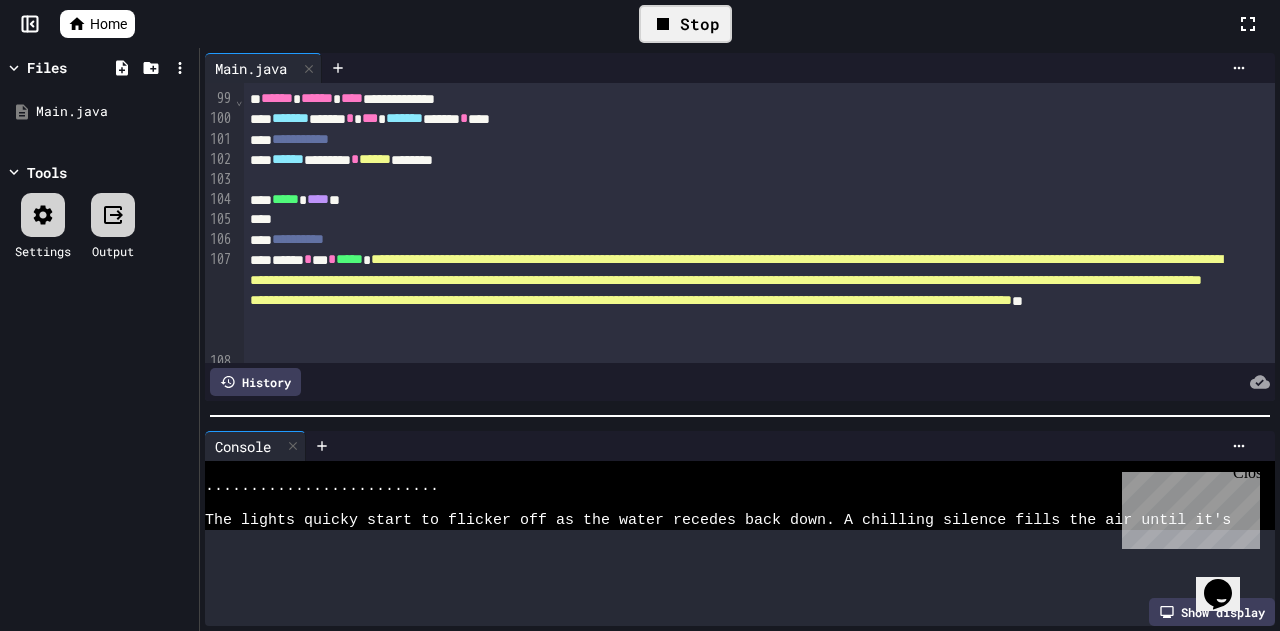 click at bounding box center (740, 416) 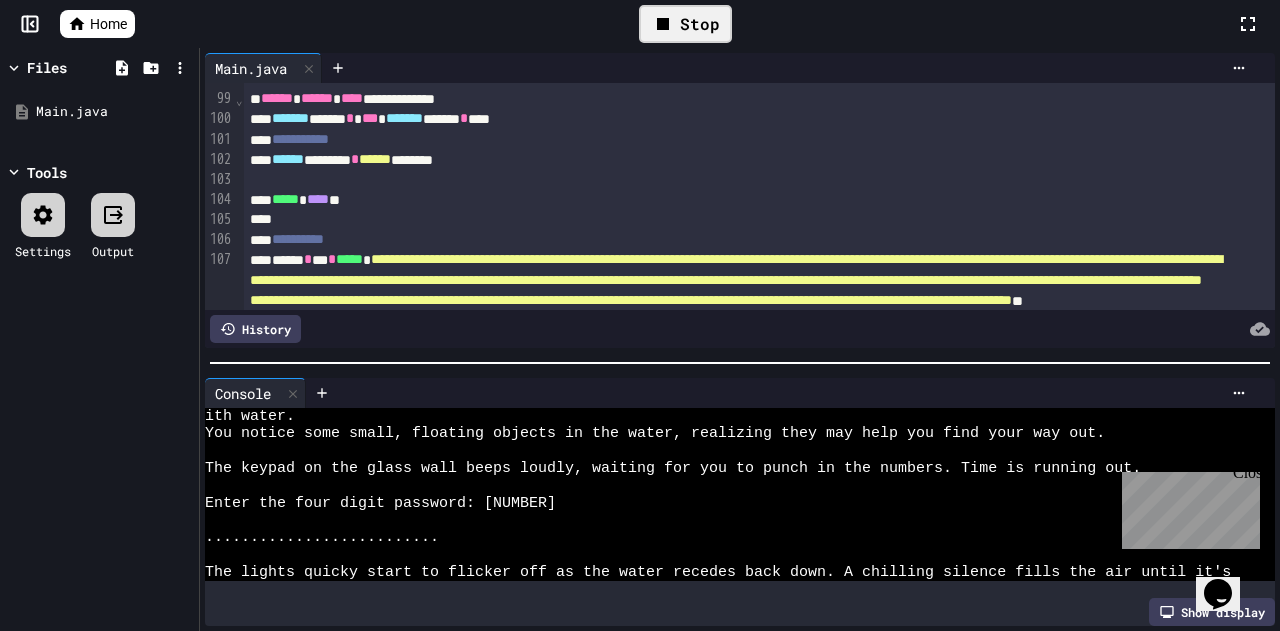 scroll, scrollTop: 520, scrollLeft: 0, axis: vertical 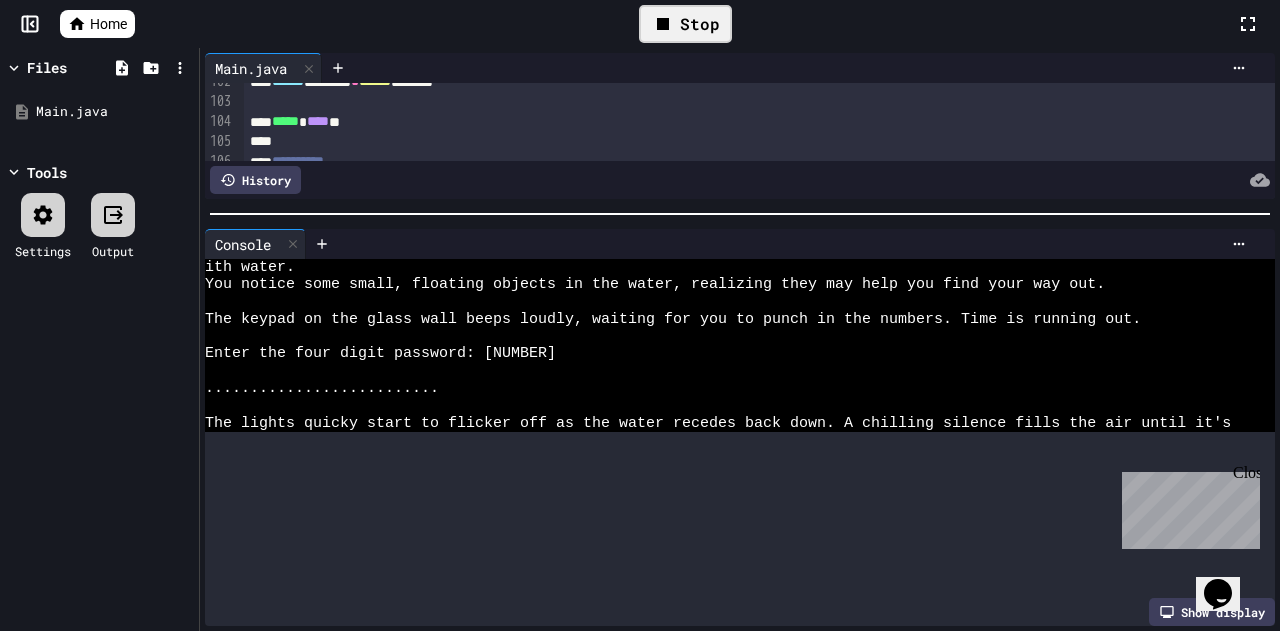 click on "**********" at bounding box center [740, 339] 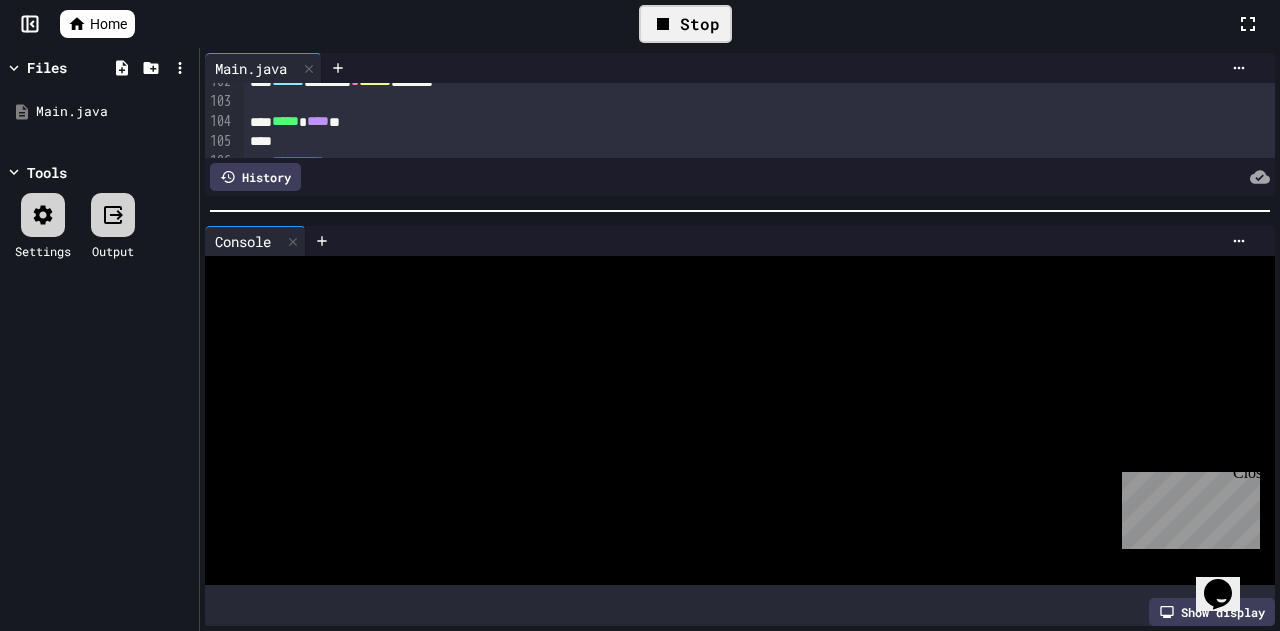 scroll, scrollTop: 364, scrollLeft: 0, axis: vertical 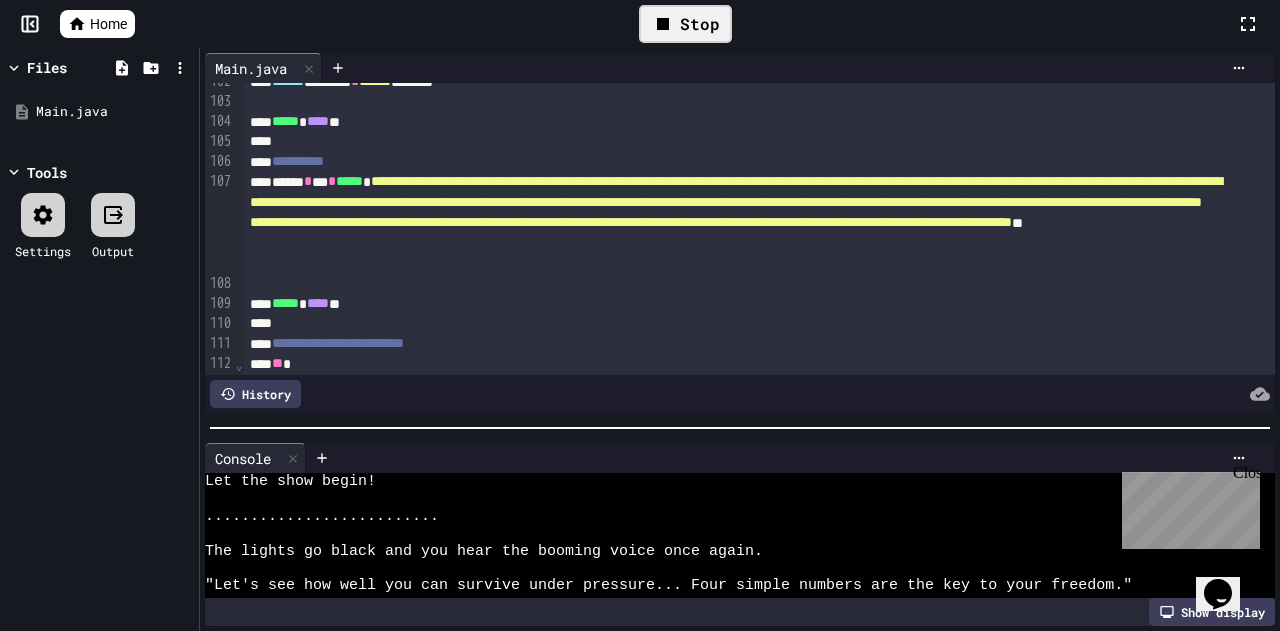 click at bounding box center (740, 428) 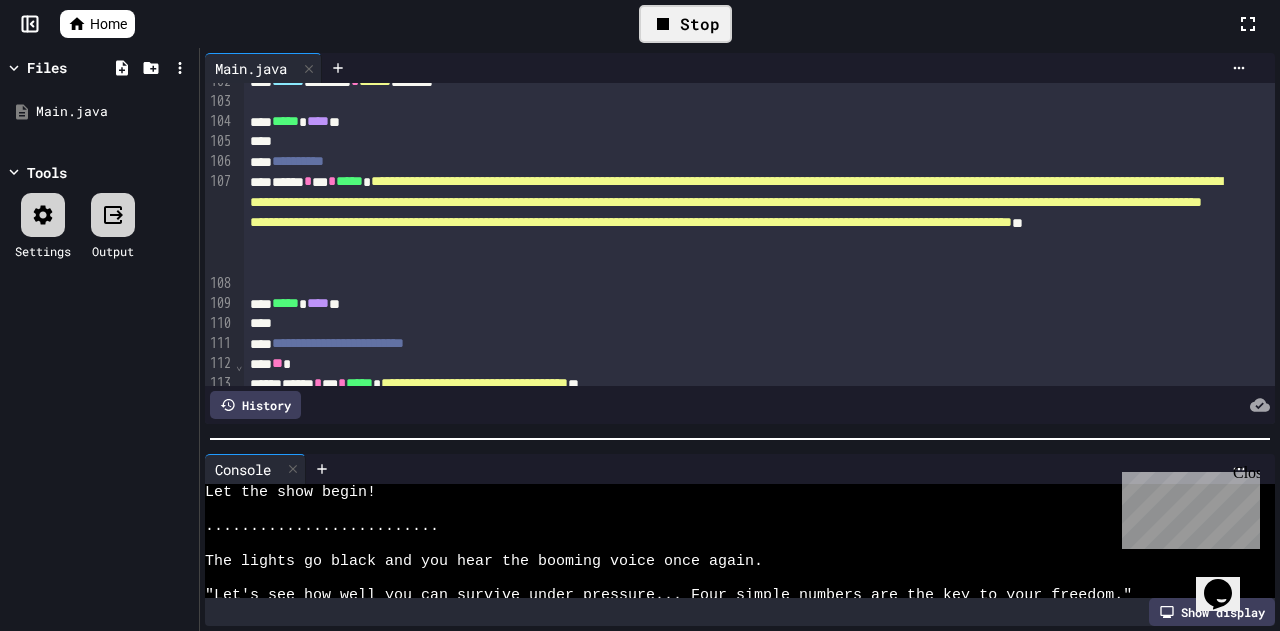 scroll, scrollTop: 589, scrollLeft: 0, axis: vertical 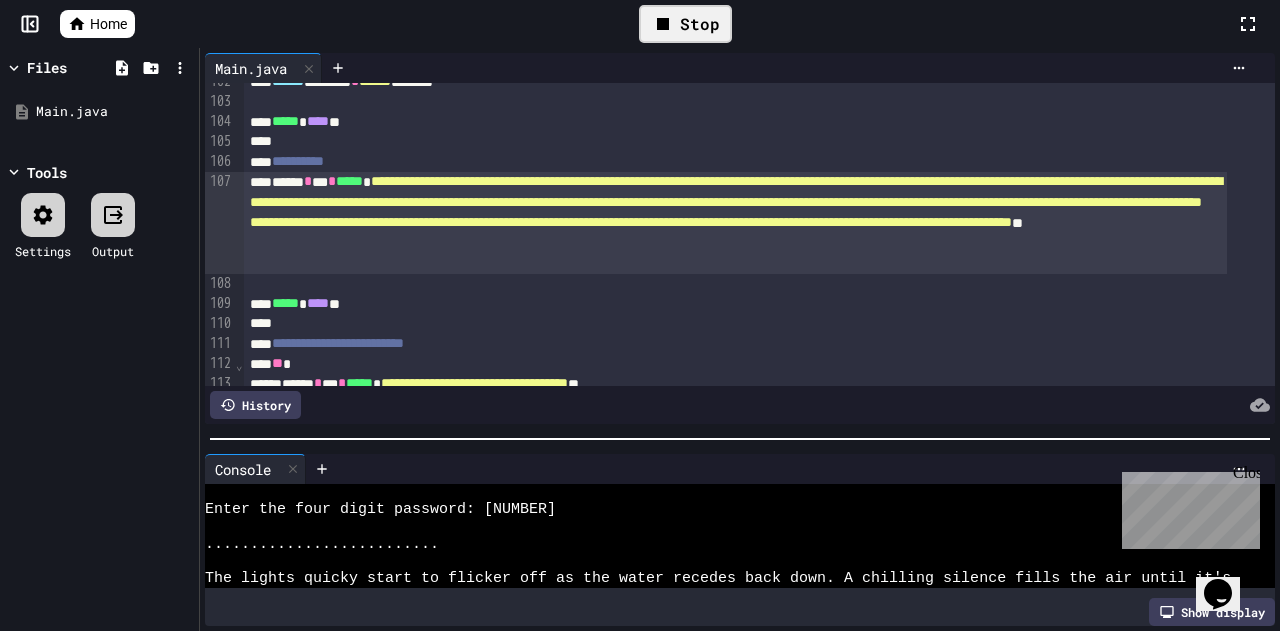drag, startPoint x: 590, startPoint y: 437, endPoint x: 802, endPoint y: 211, distance: 309.87094 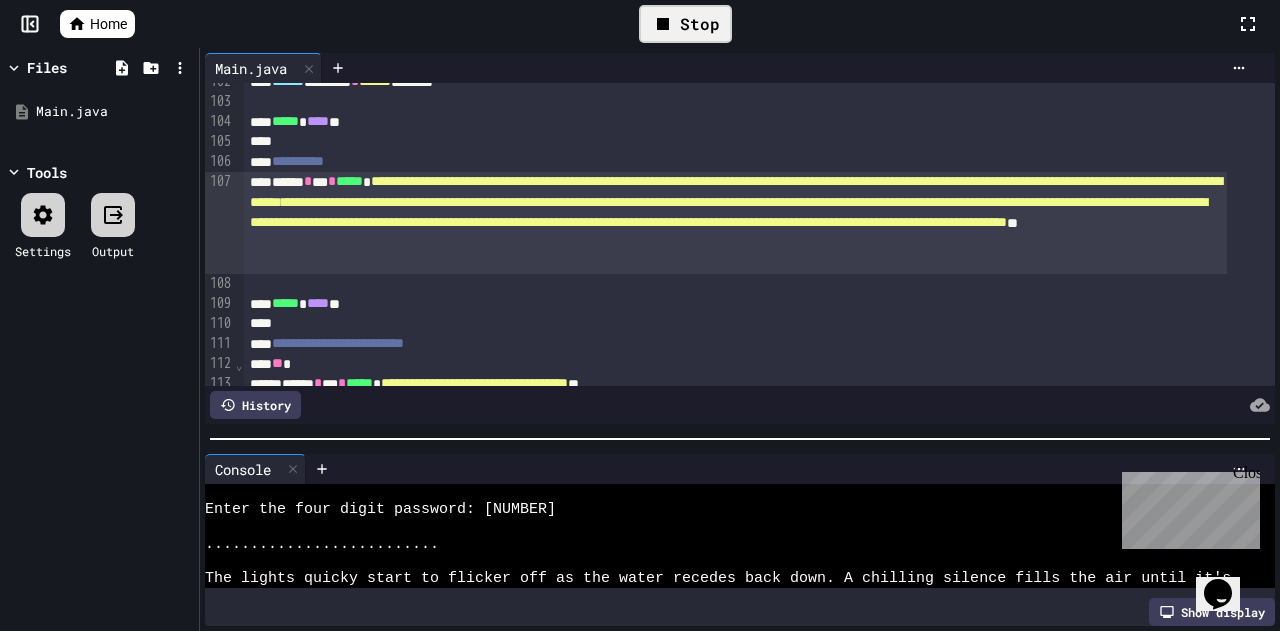 click on "**********" at bounding box center (736, 201) 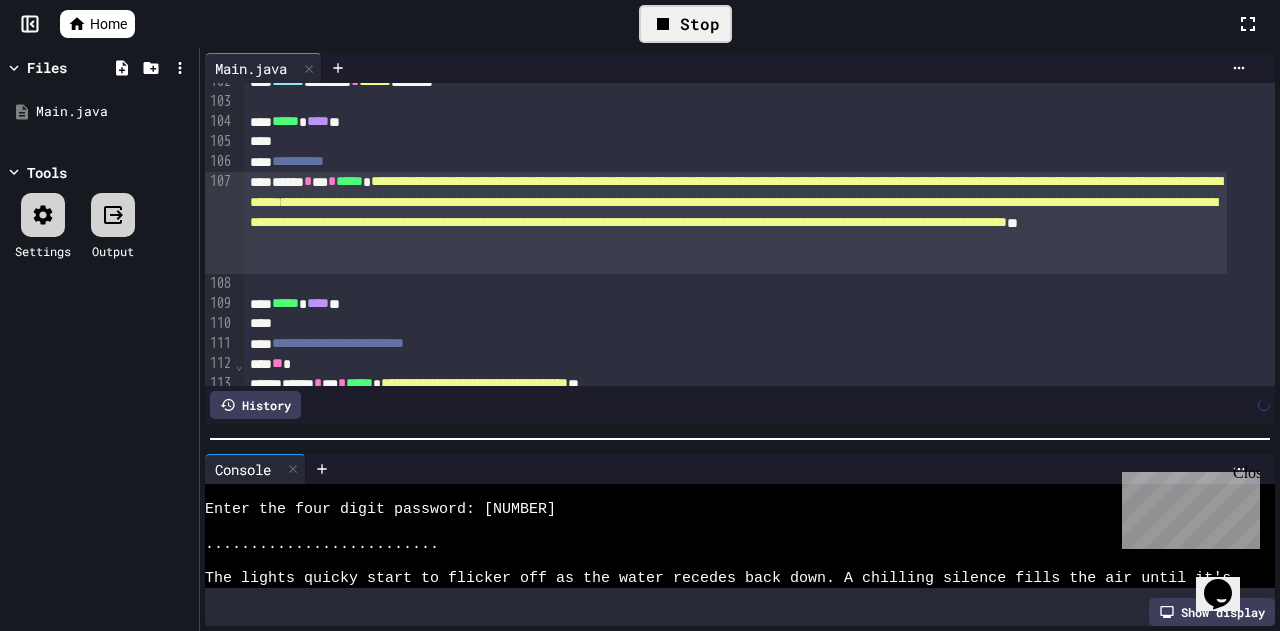 click on "Stop" at bounding box center (685, 24) 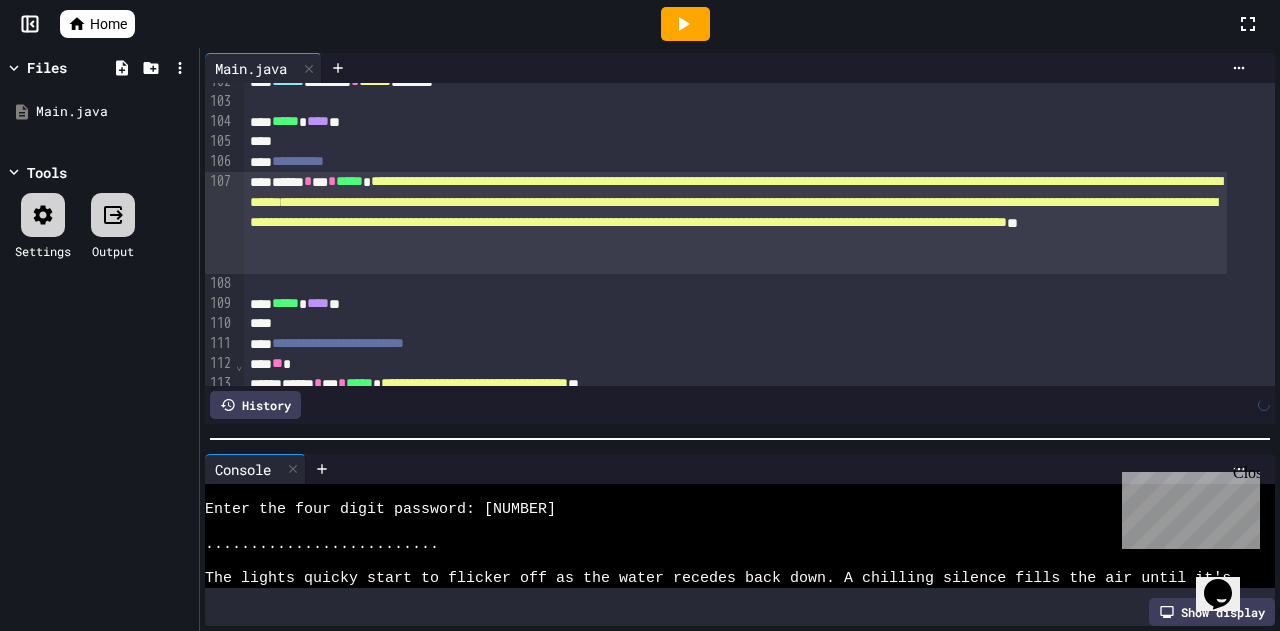 click at bounding box center [685, 24] 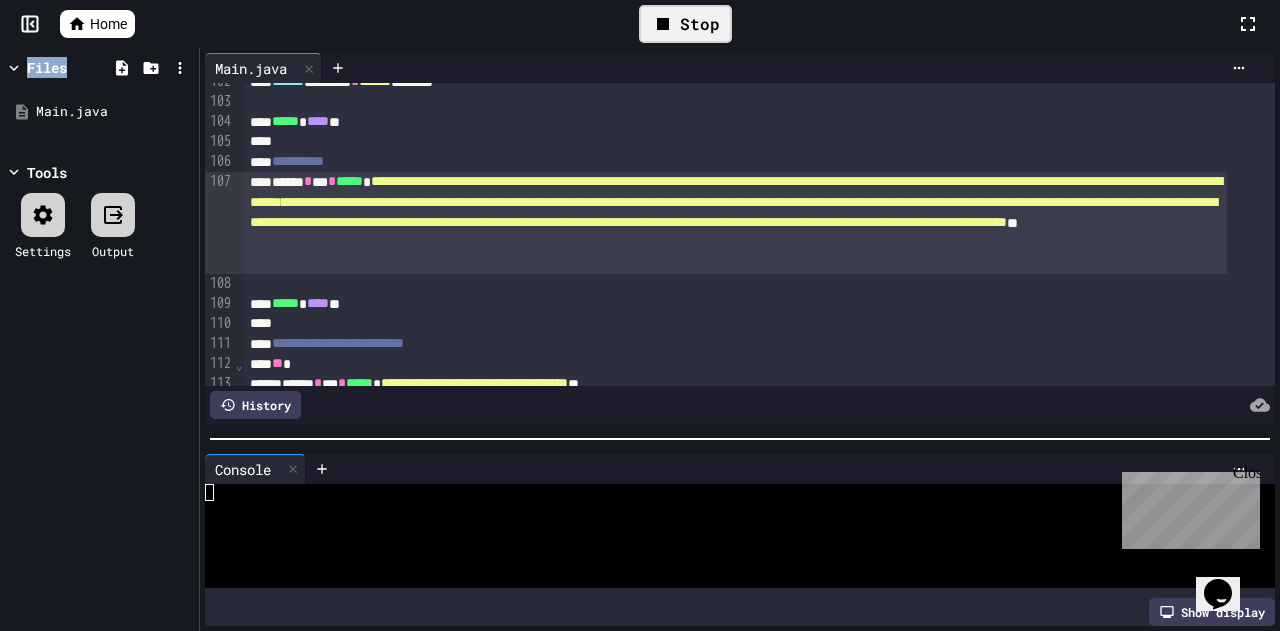scroll, scrollTop: 0, scrollLeft: 0, axis: both 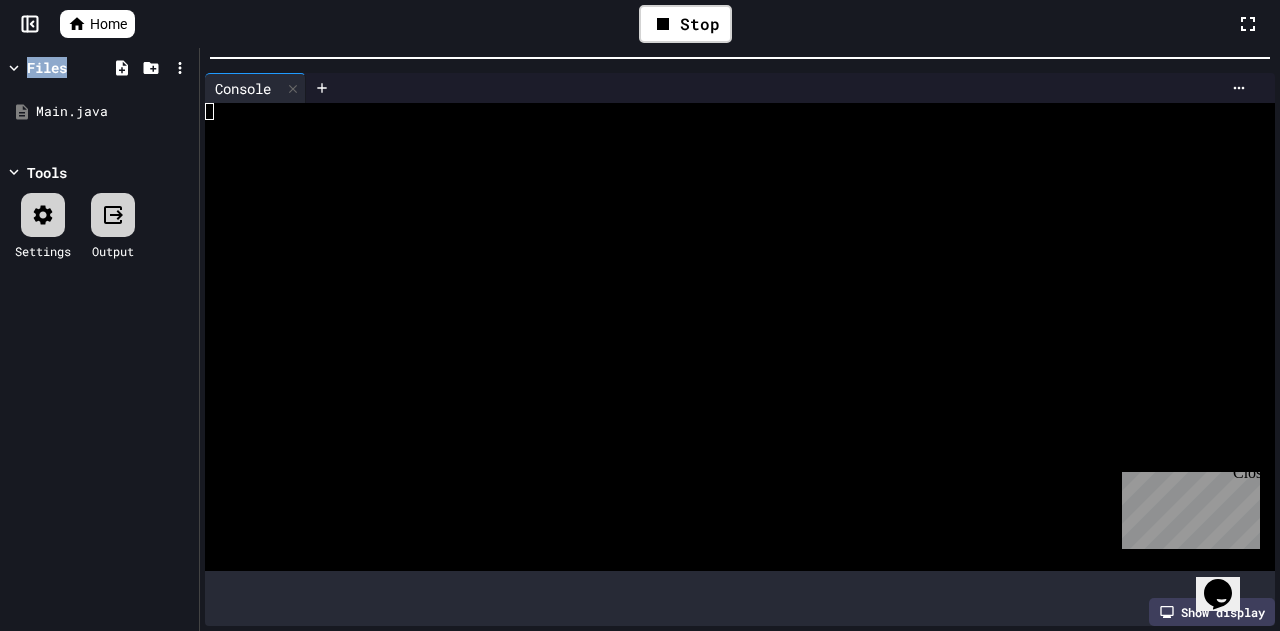 click on "**********" at bounding box center [640, 315] 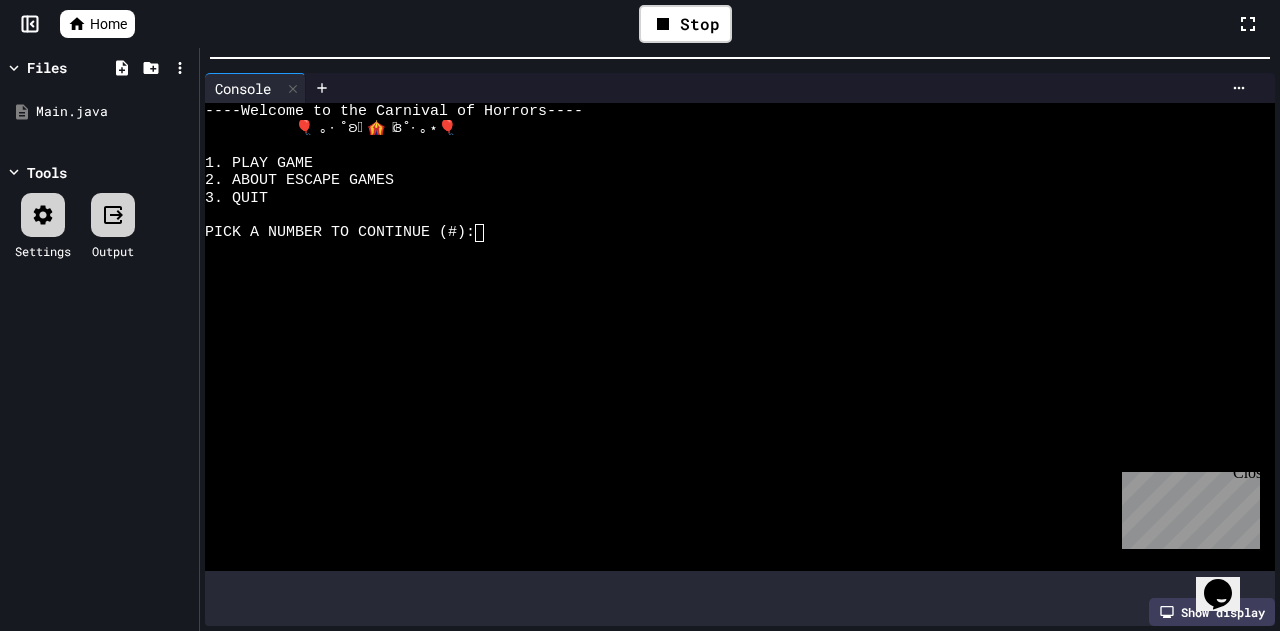 click on "Stop" at bounding box center [685, 24] 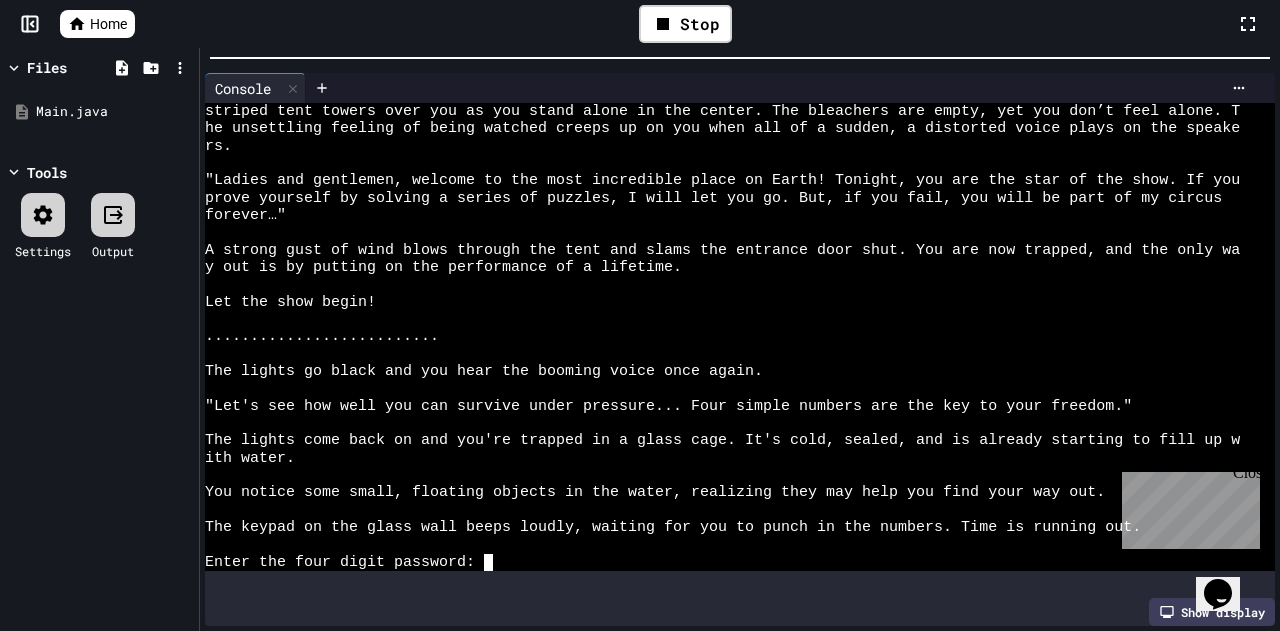 scroll, scrollTop: 173, scrollLeft: 0, axis: vertical 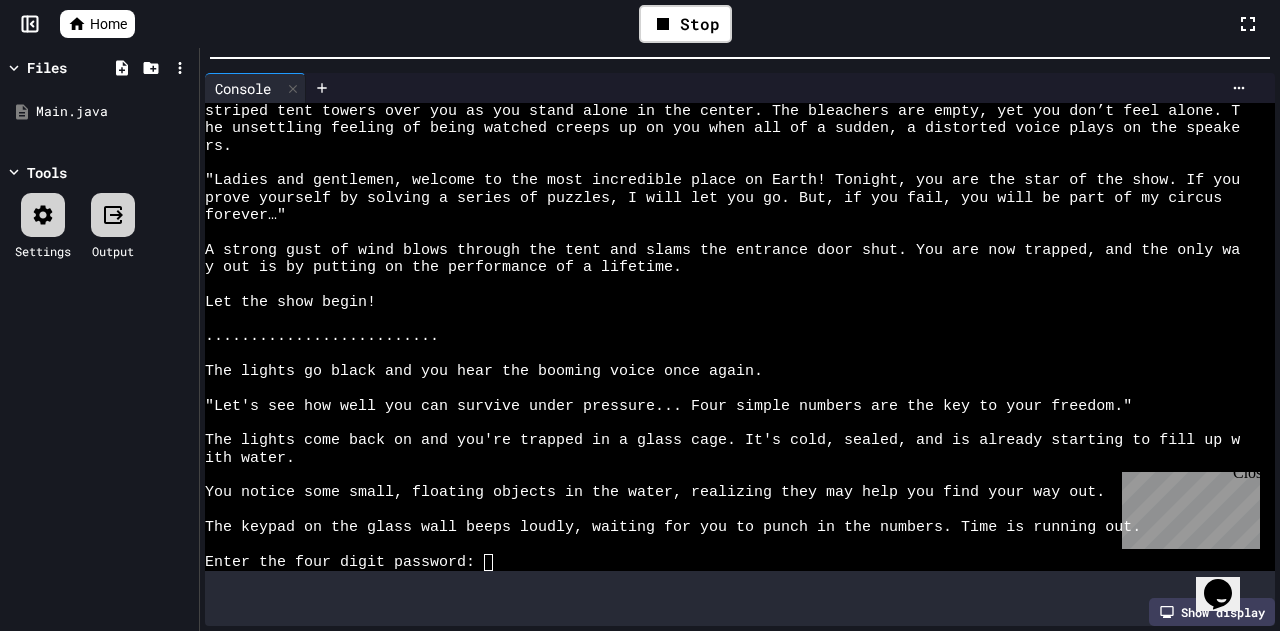 click on "Close" at bounding box center (1245, 476) 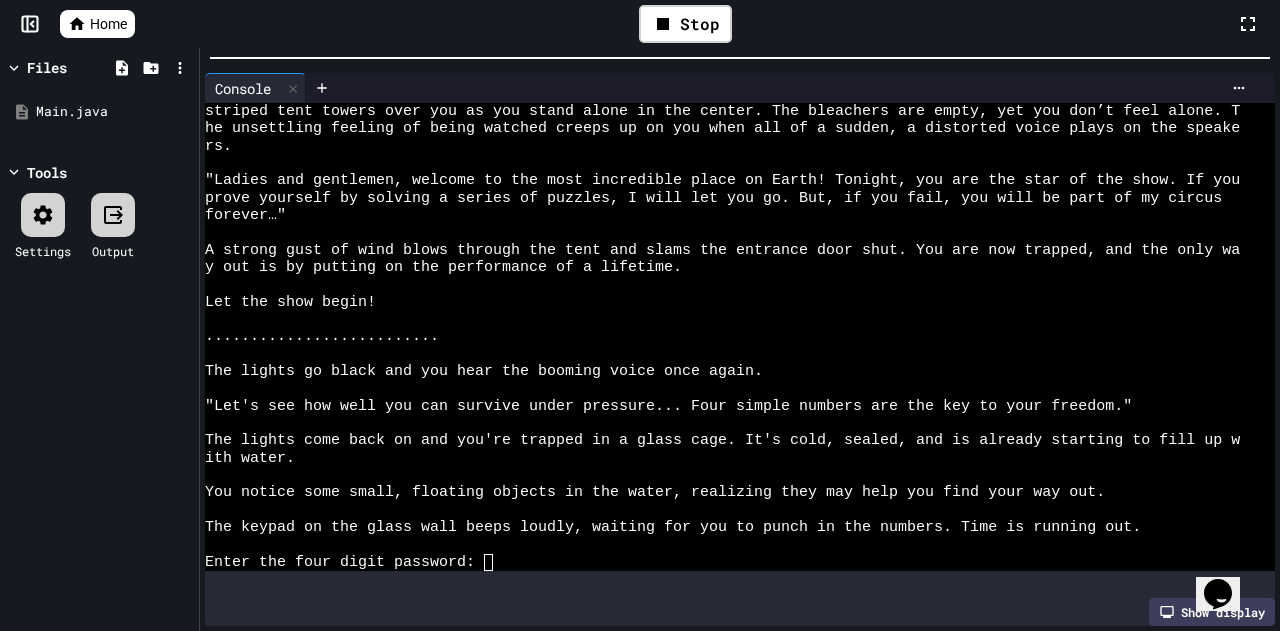 click at bounding box center [722, 475] 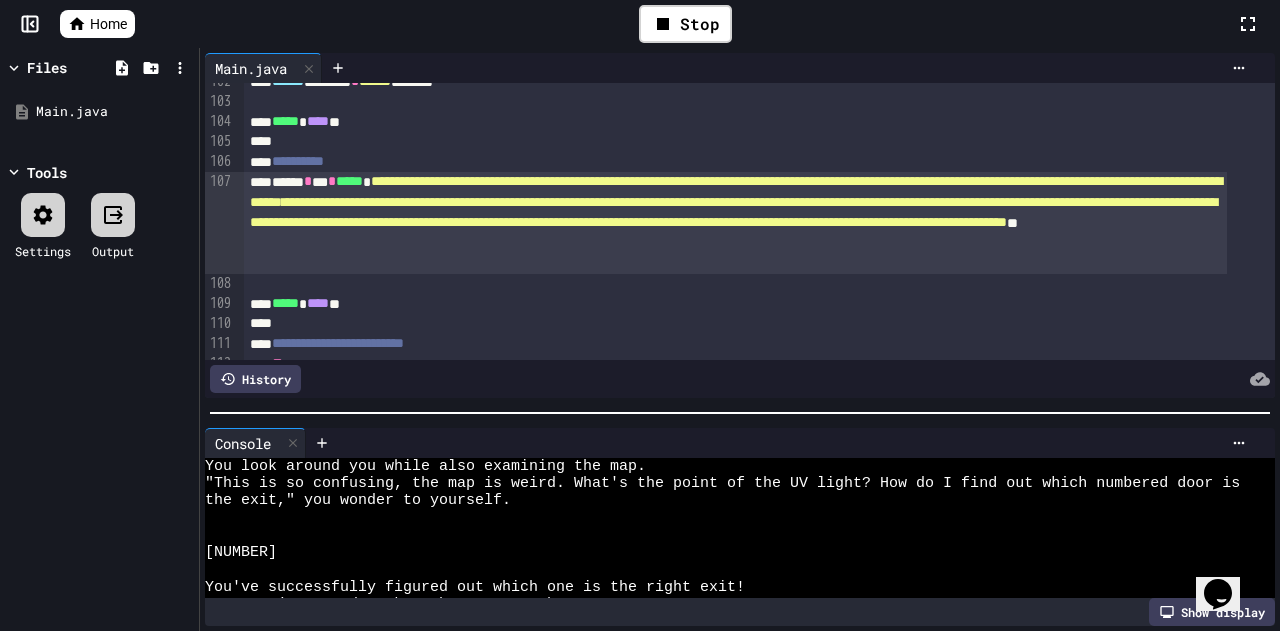 scroll, scrollTop: 2028, scrollLeft: 0, axis: vertical 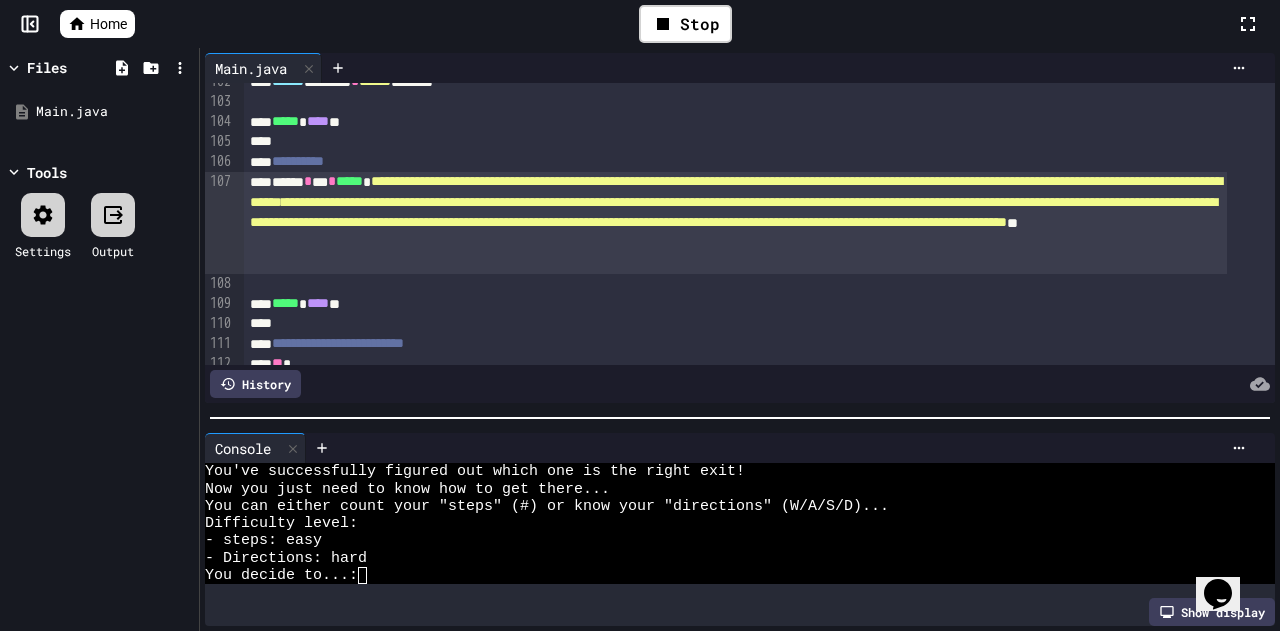 drag, startPoint x: 944, startPoint y: 418, endPoint x: 851, endPoint y: 295, distance: 154.20117 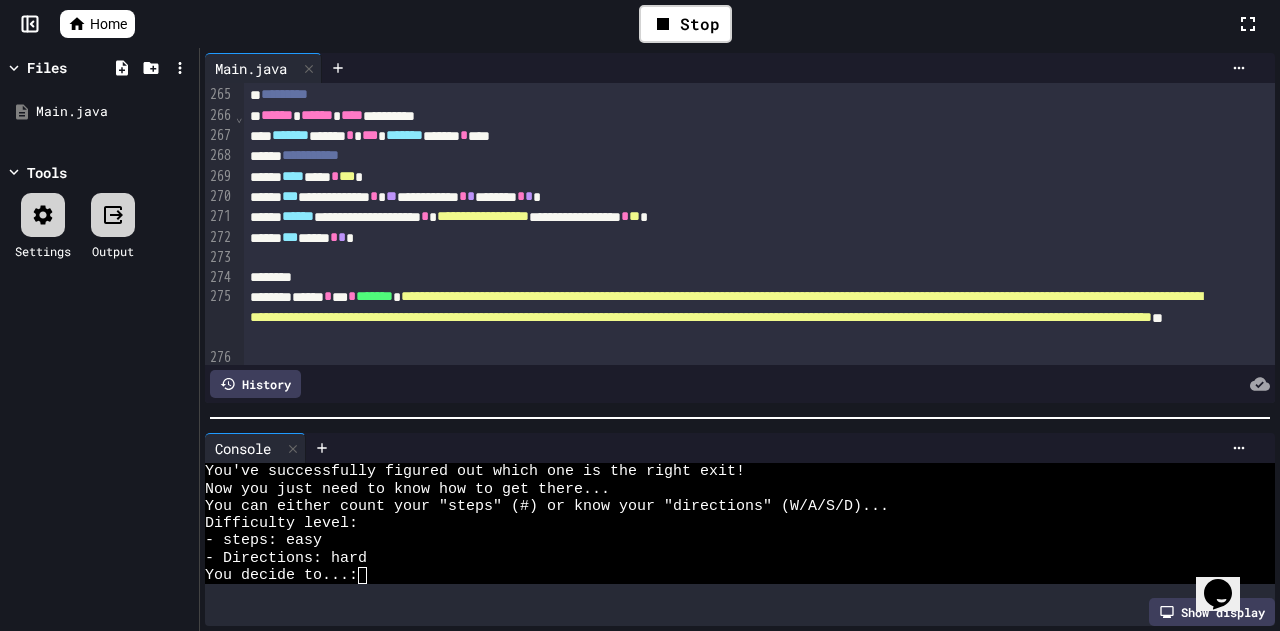 scroll, scrollTop: 6004, scrollLeft: 0, axis: vertical 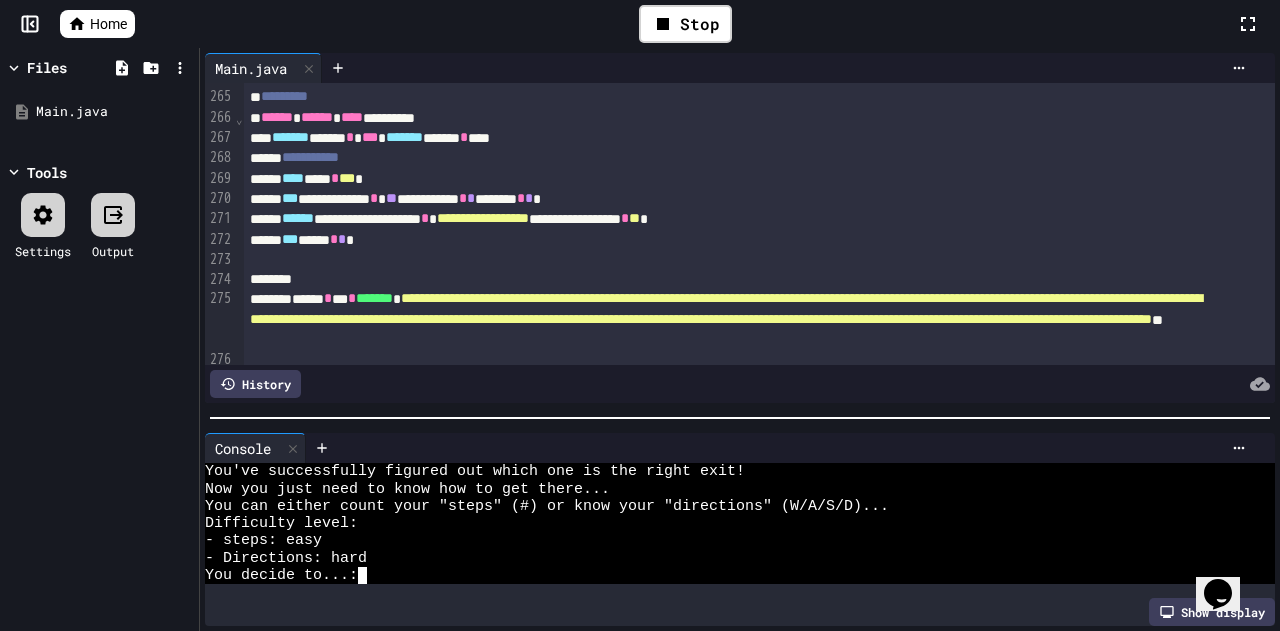 click on "You decide to...:" at bounding box center (722, 575) 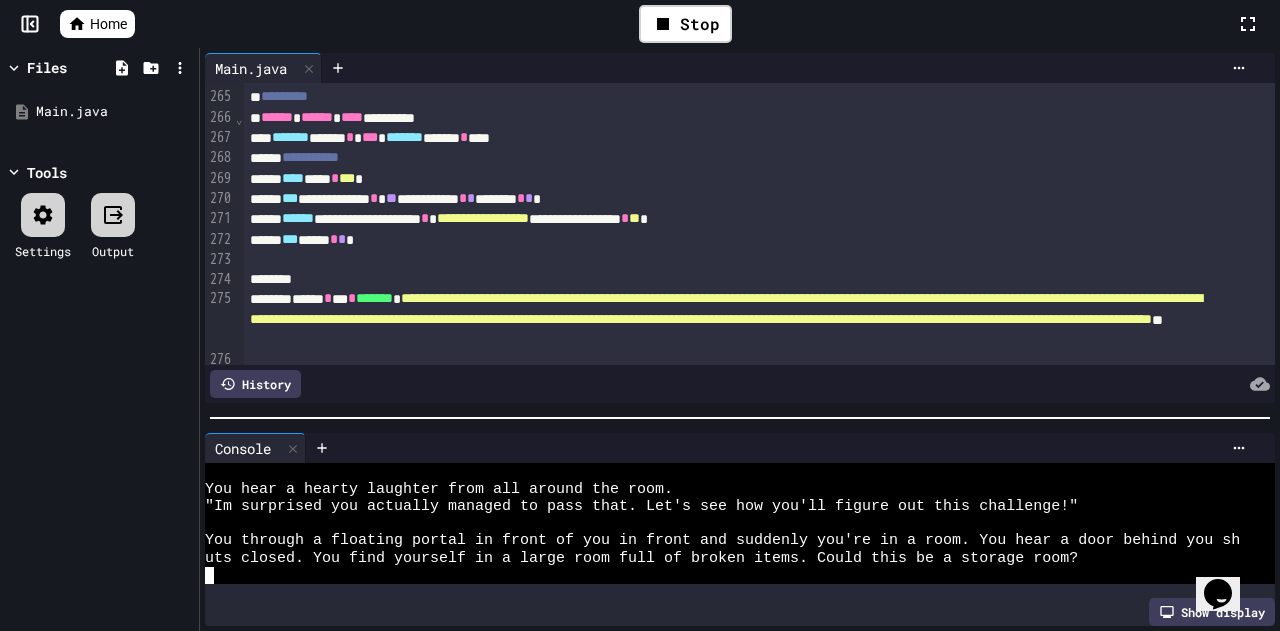 scroll, scrollTop: 2236, scrollLeft: 0, axis: vertical 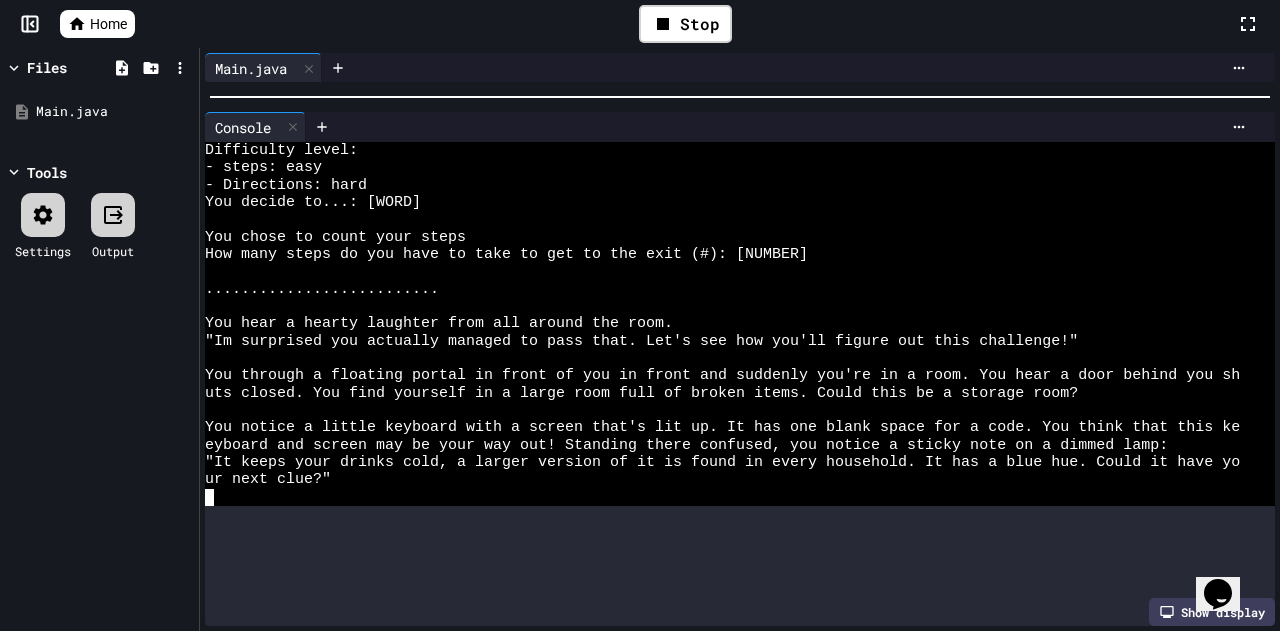 click on "**********" at bounding box center [740, 339] 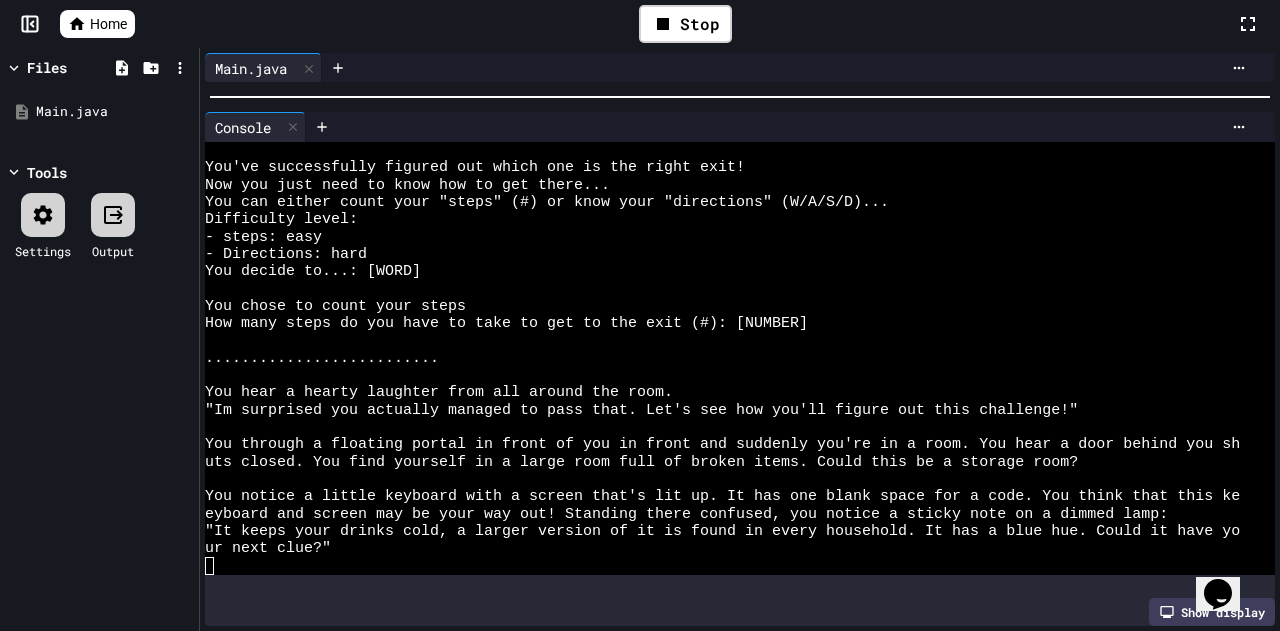 scroll, scrollTop: 2010, scrollLeft: 0, axis: vertical 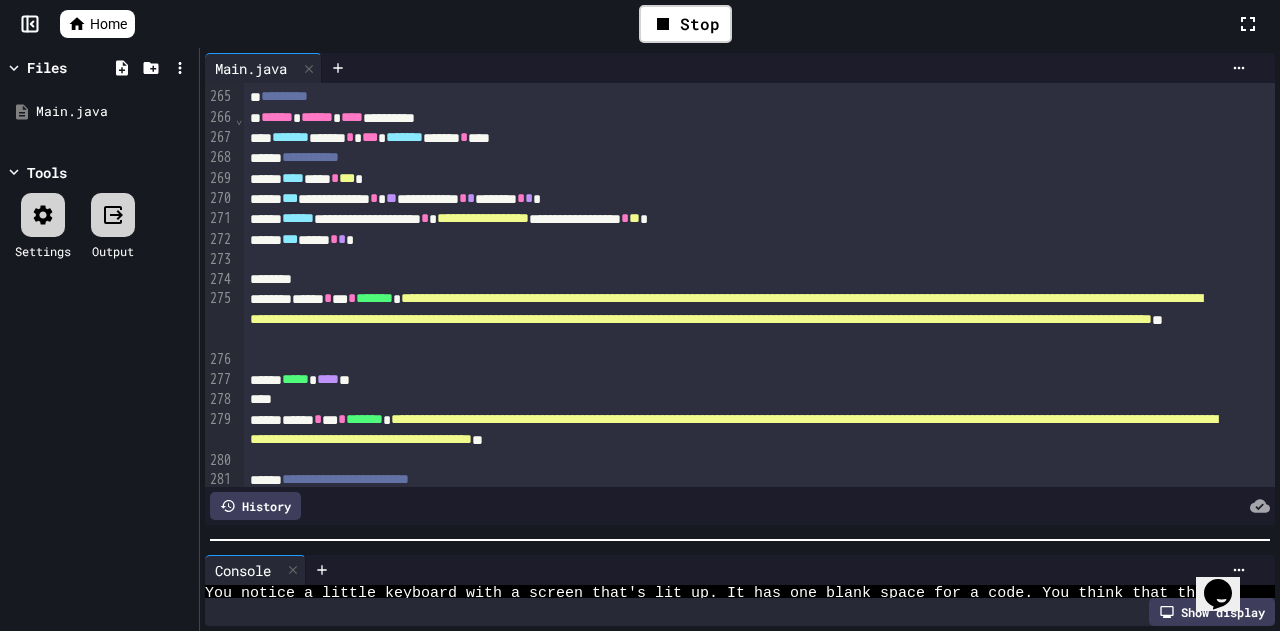 click on "**********" at bounding box center (740, 339) 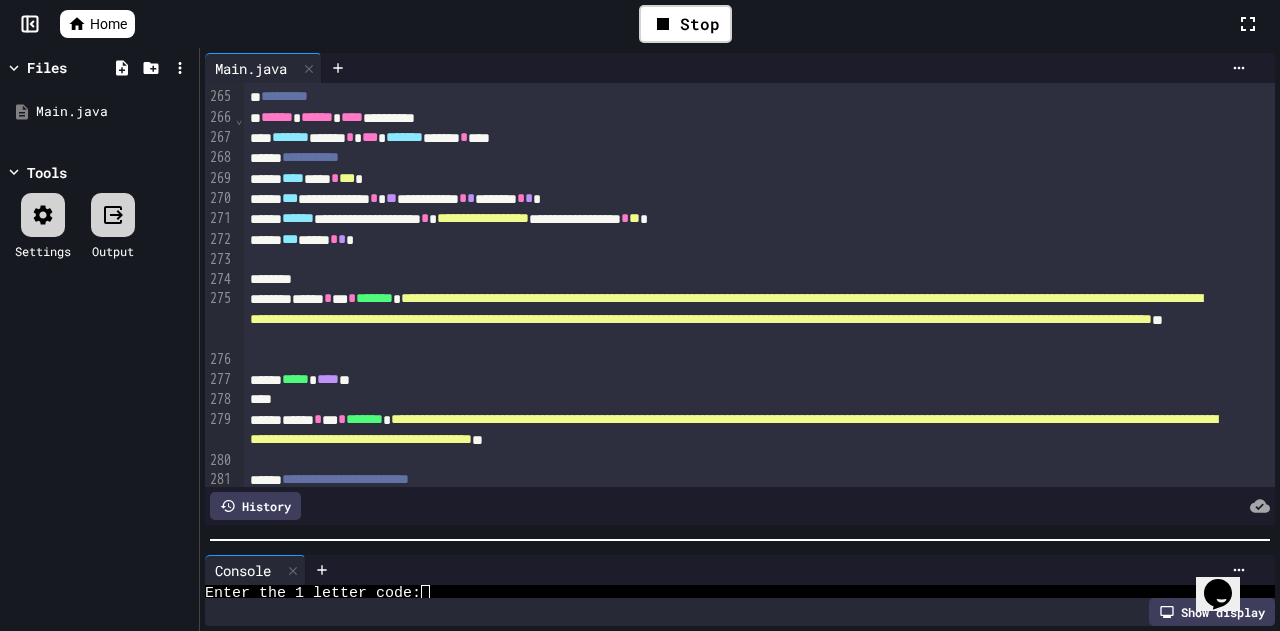 scroll, scrollTop: 2444, scrollLeft: 0, axis: vertical 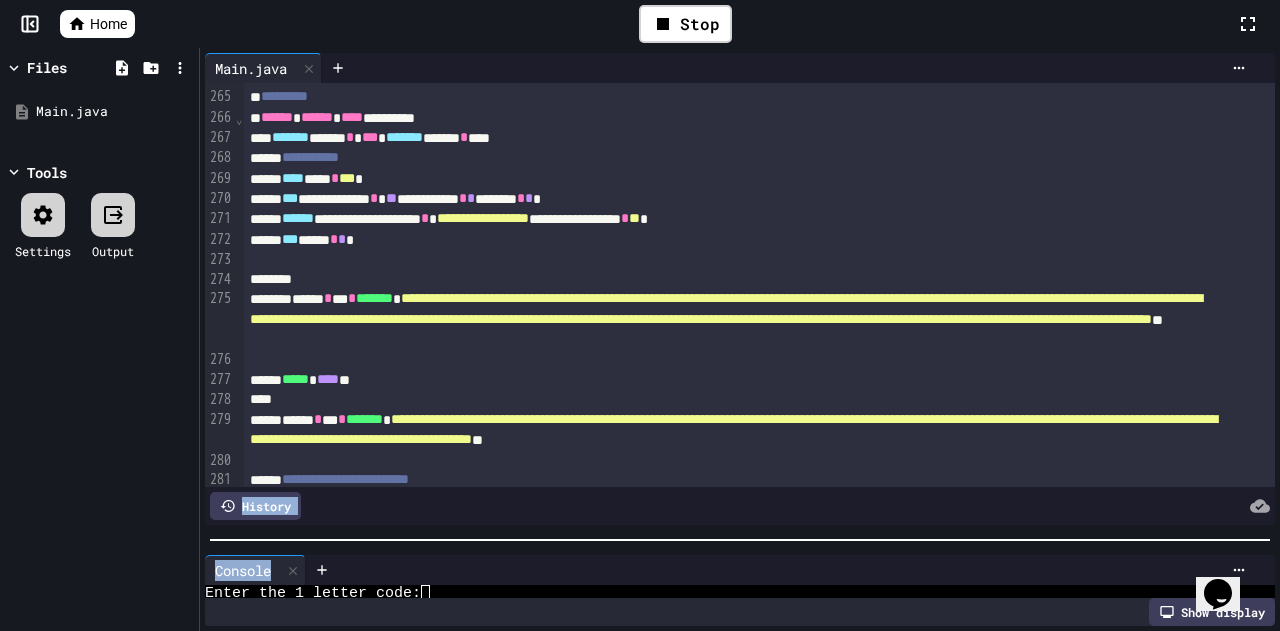 drag, startPoint x: 639, startPoint y: 539, endPoint x: 678, endPoint y: 307, distance: 235.25519 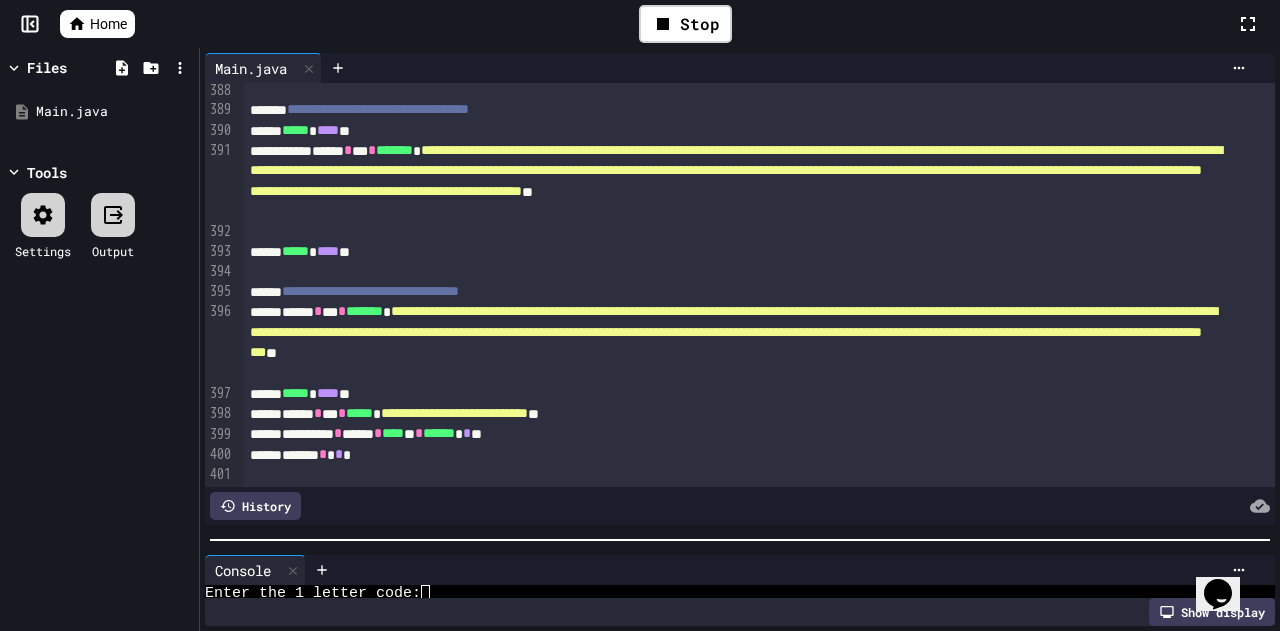 scroll, scrollTop: 8722, scrollLeft: 0, axis: vertical 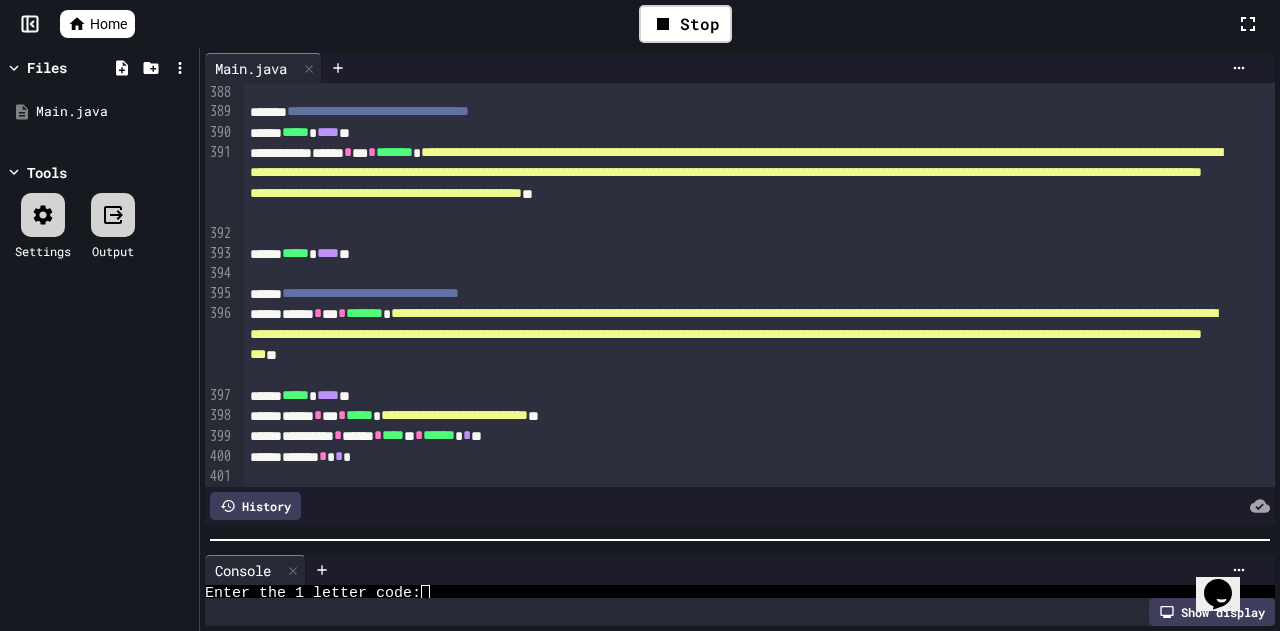 click on "**********" at bounding box center [736, 172] 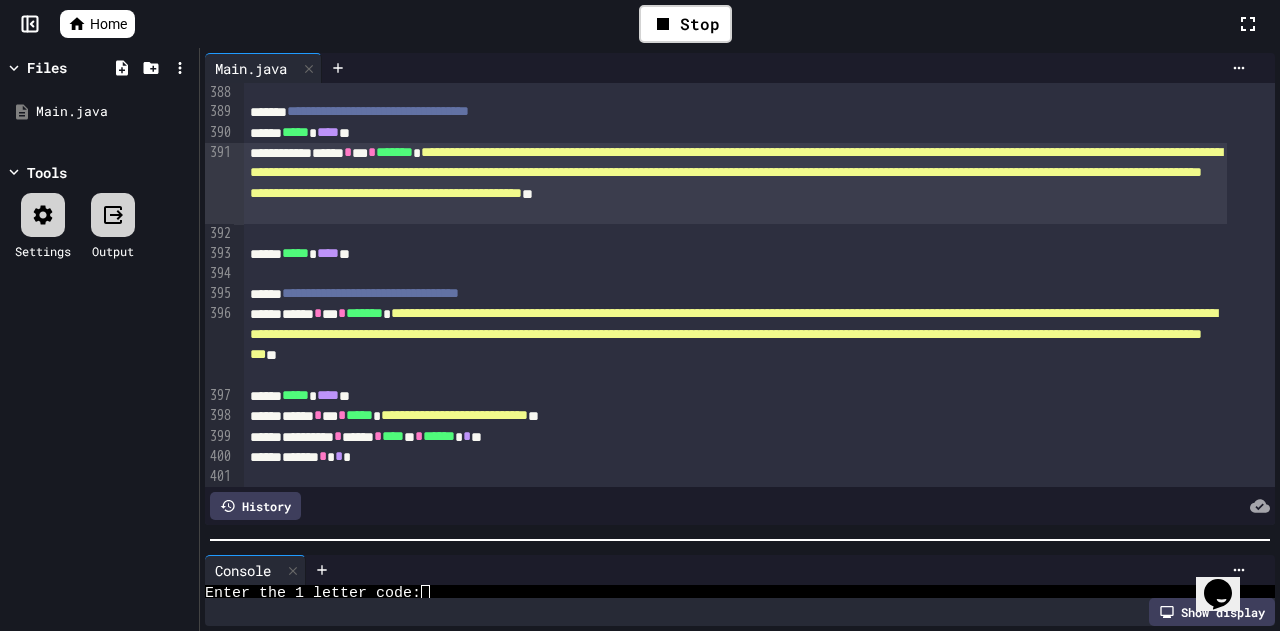 click on "**********" at bounding box center [736, 172] 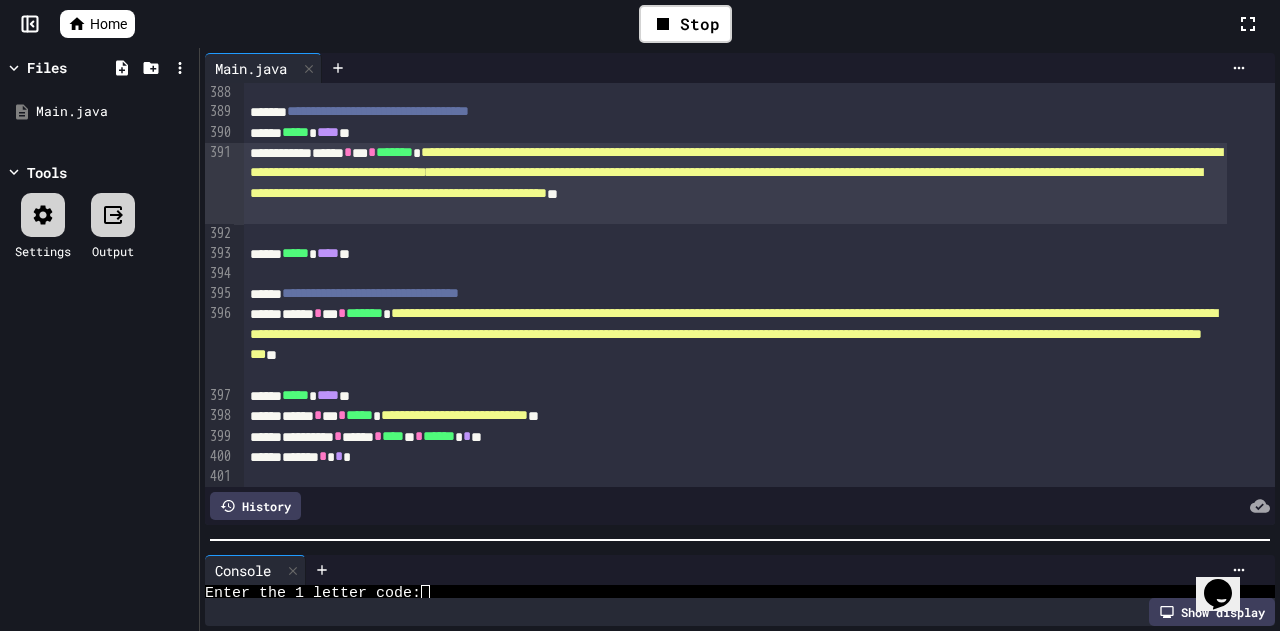 click on "**********" at bounding box center (736, 172) 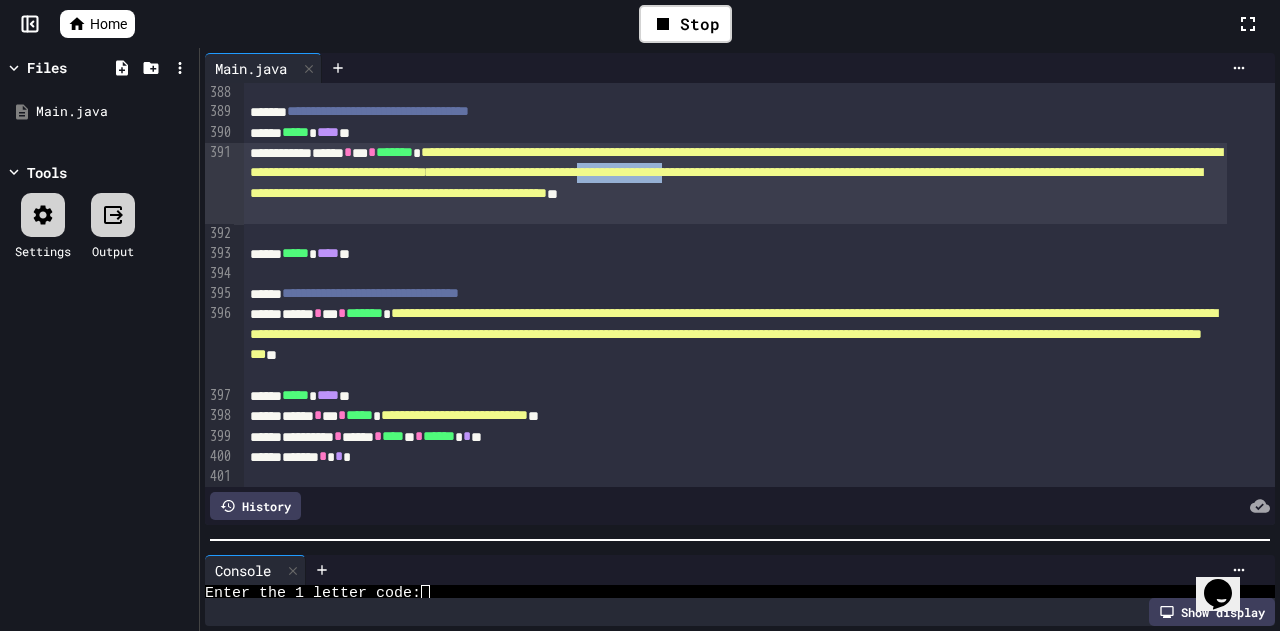 drag, startPoint x: 426, startPoint y: 196, endPoint x: 300, endPoint y: 189, distance: 126.1943 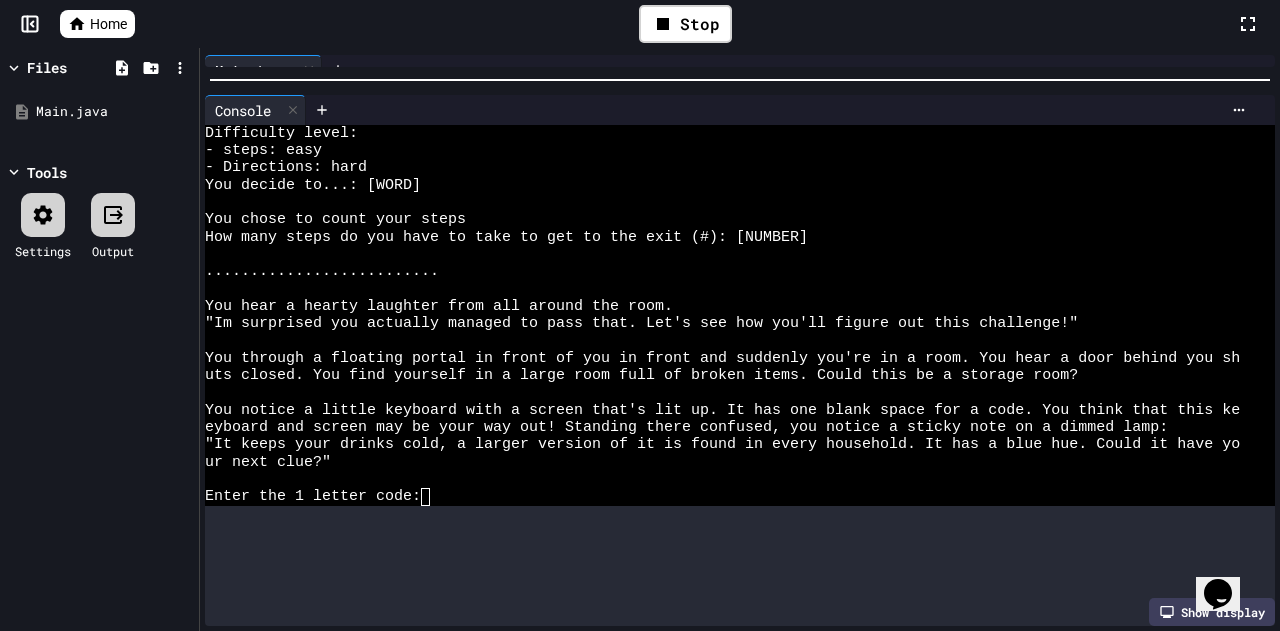 click on "**********" at bounding box center [740, 339] 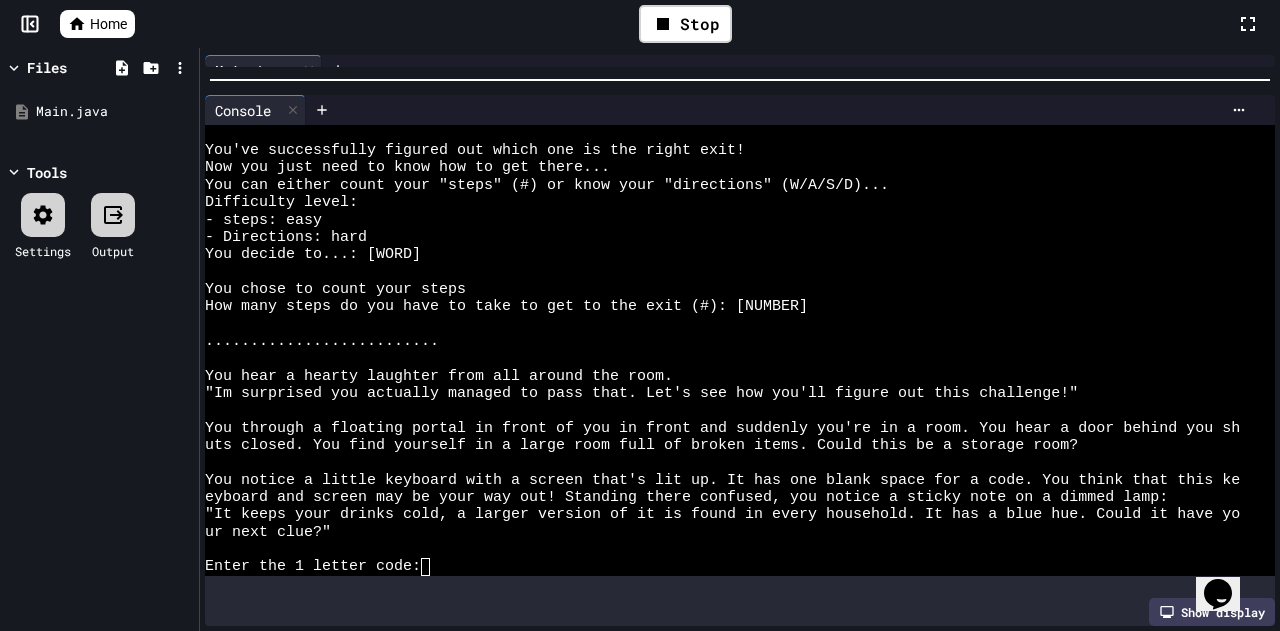 scroll, scrollTop: 2010, scrollLeft: 0, axis: vertical 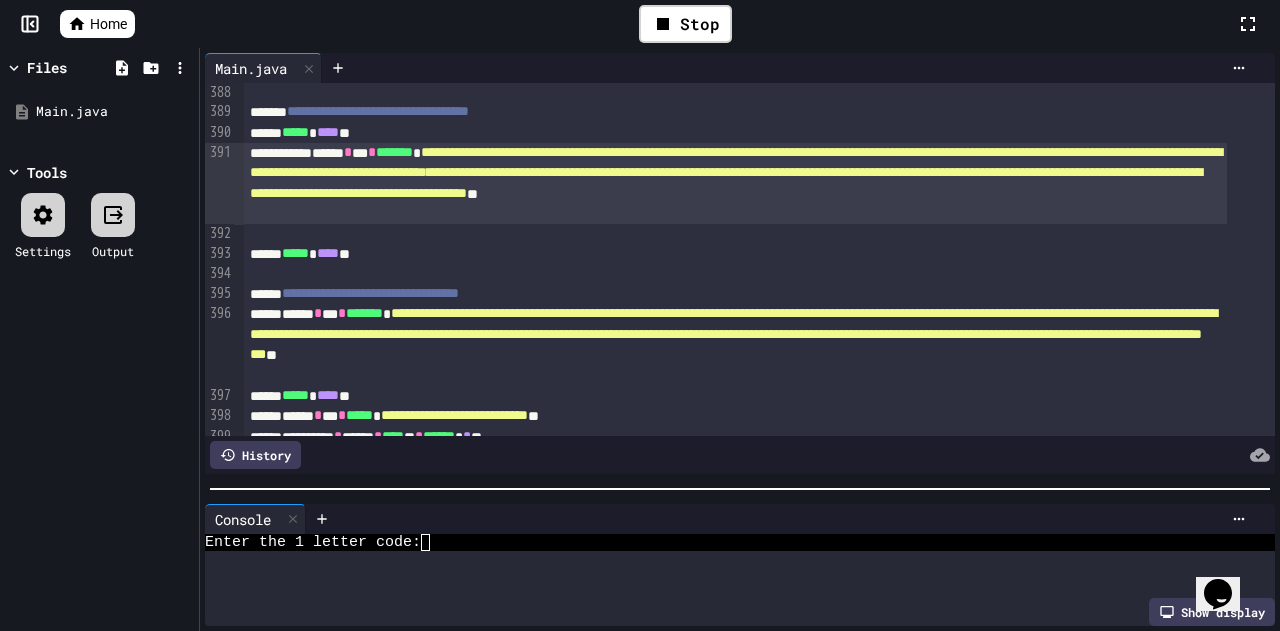 click on "**********" at bounding box center (740, 339) 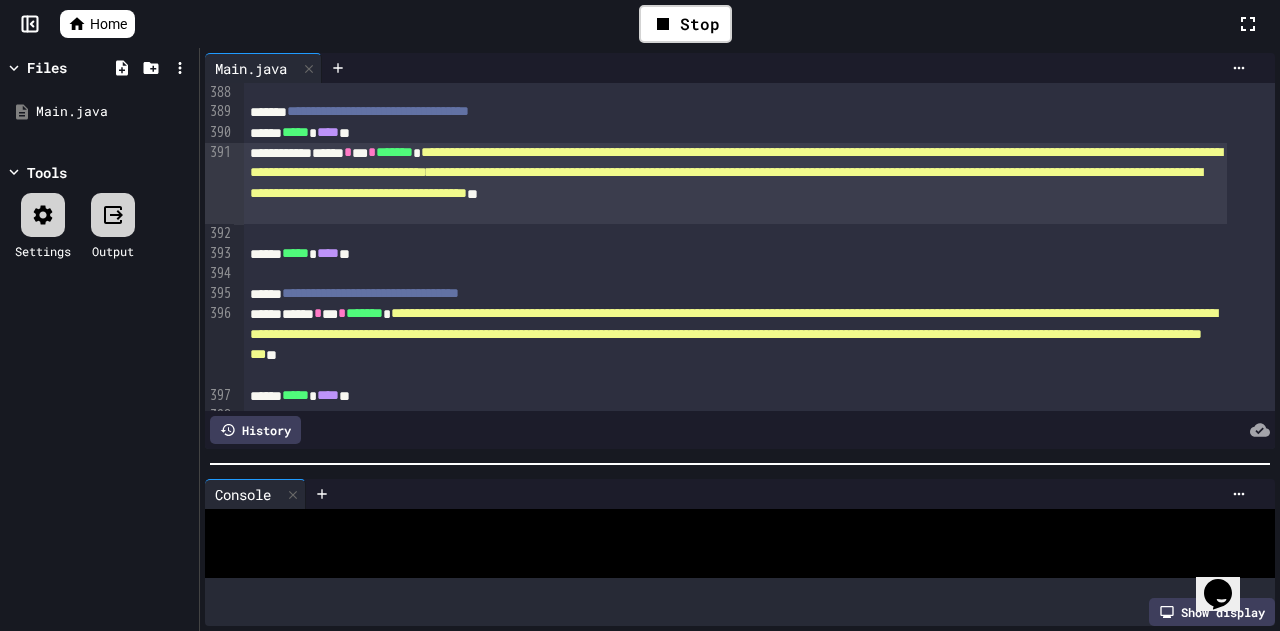 click at bounding box center [780, 494] 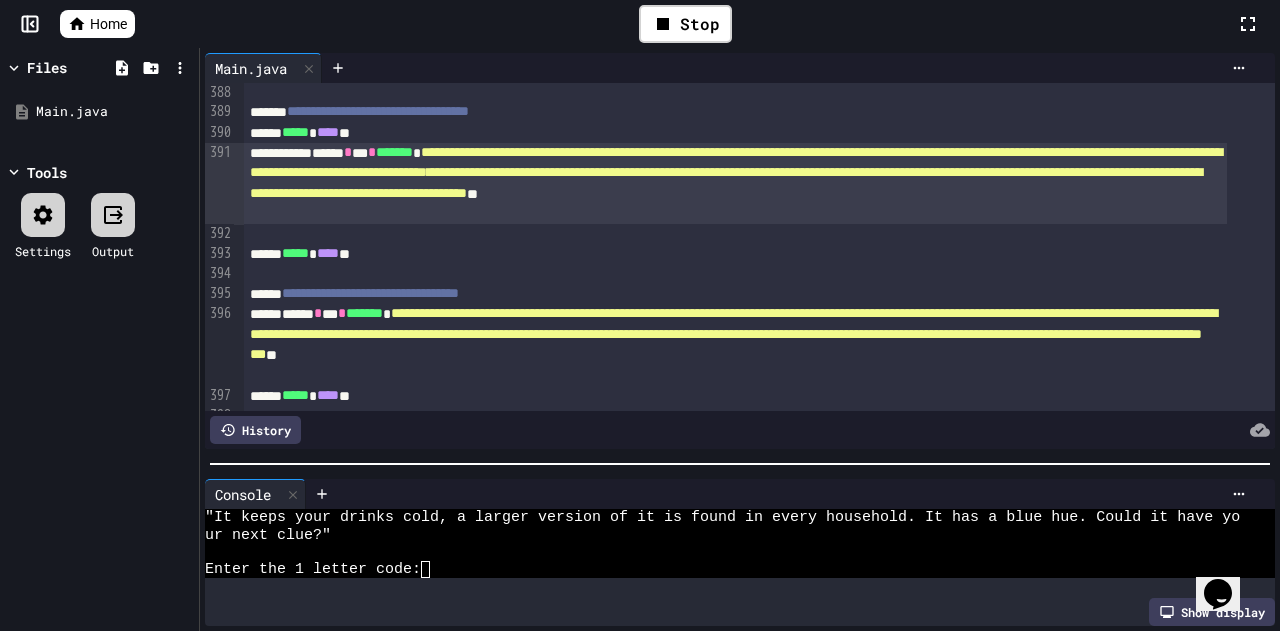 click on "**********" at bounding box center [735, 183] 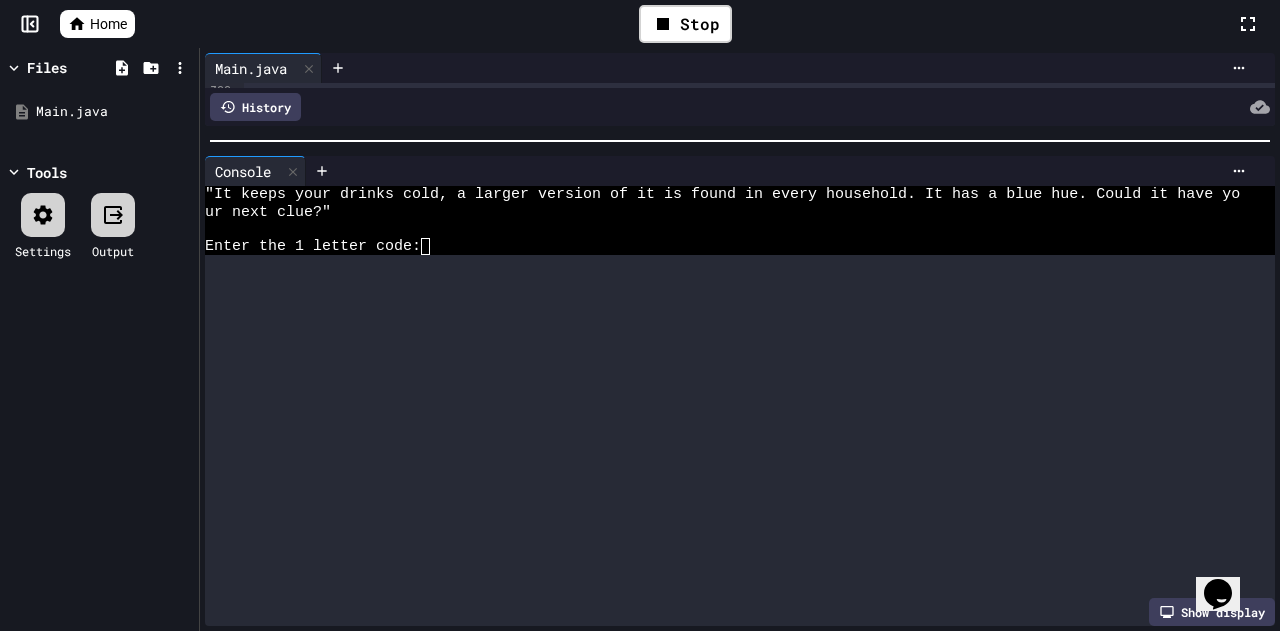 click at bounding box center (740, 141) 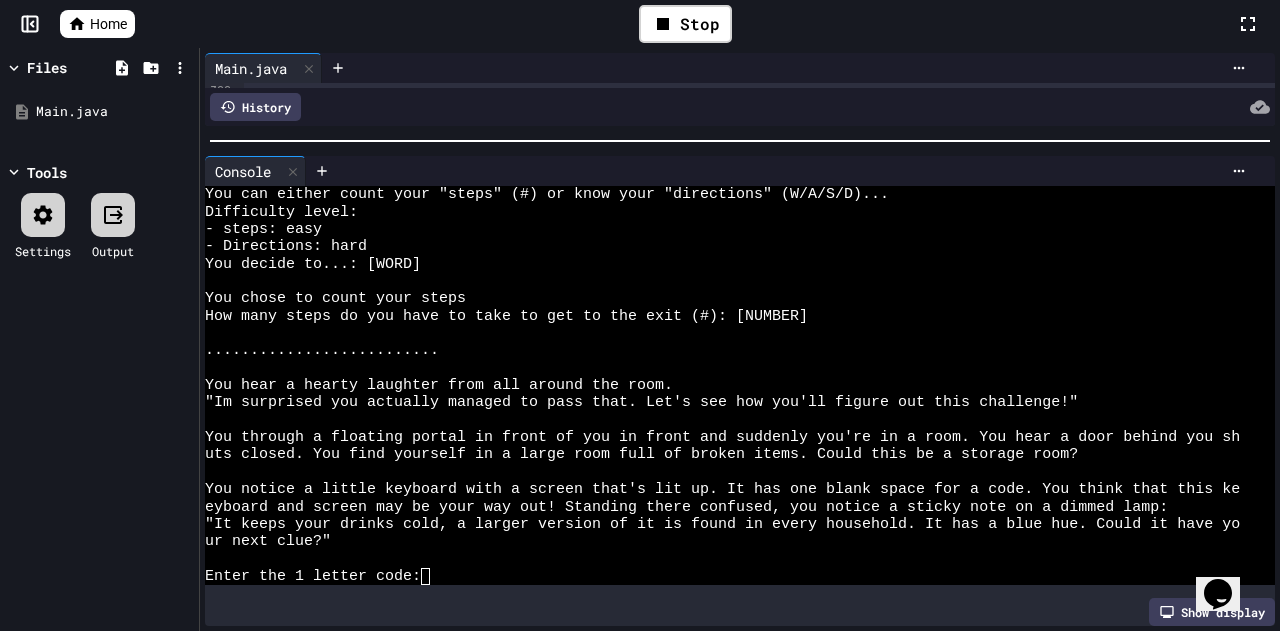 scroll, scrollTop: 2061, scrollLeft: 0, axis: vertical 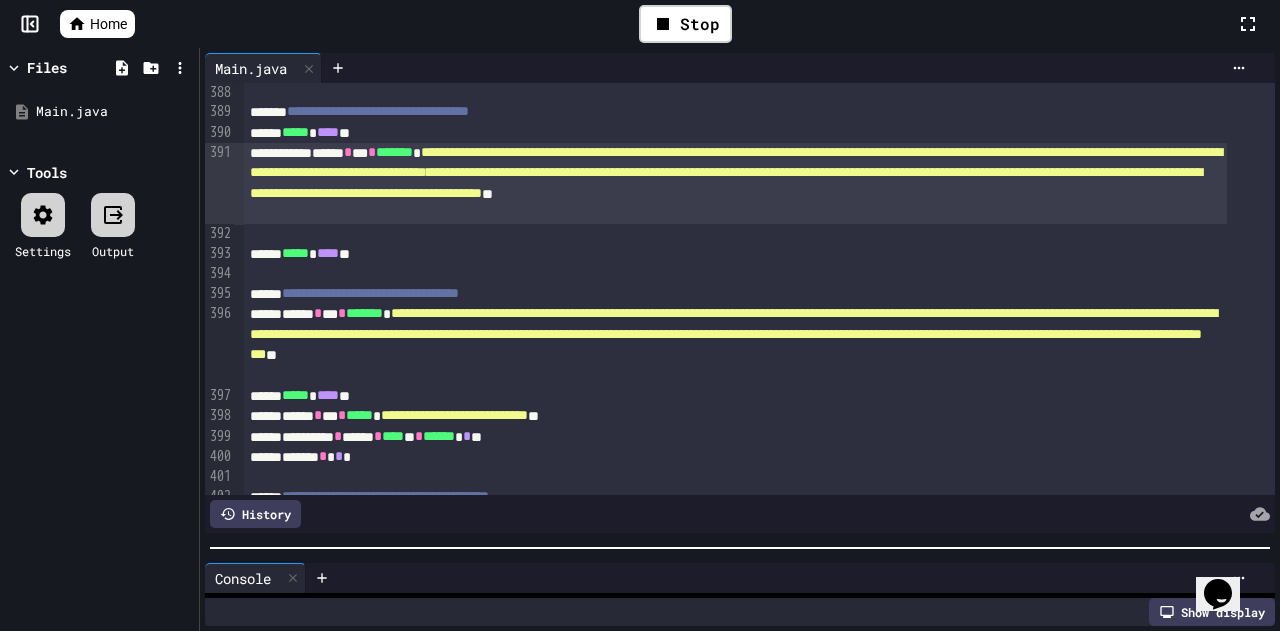 click on "**********" at bounding box center [740, 339] 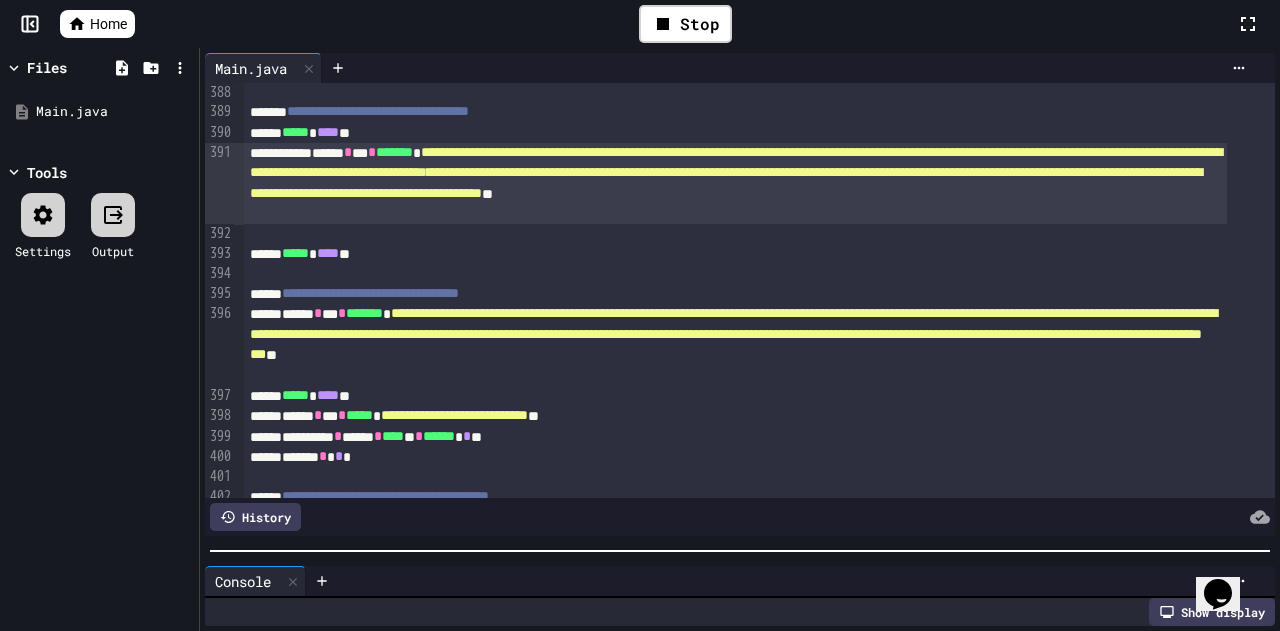 scroll, scrollTop: 2998, scrollLeft: 0, axis: vertical 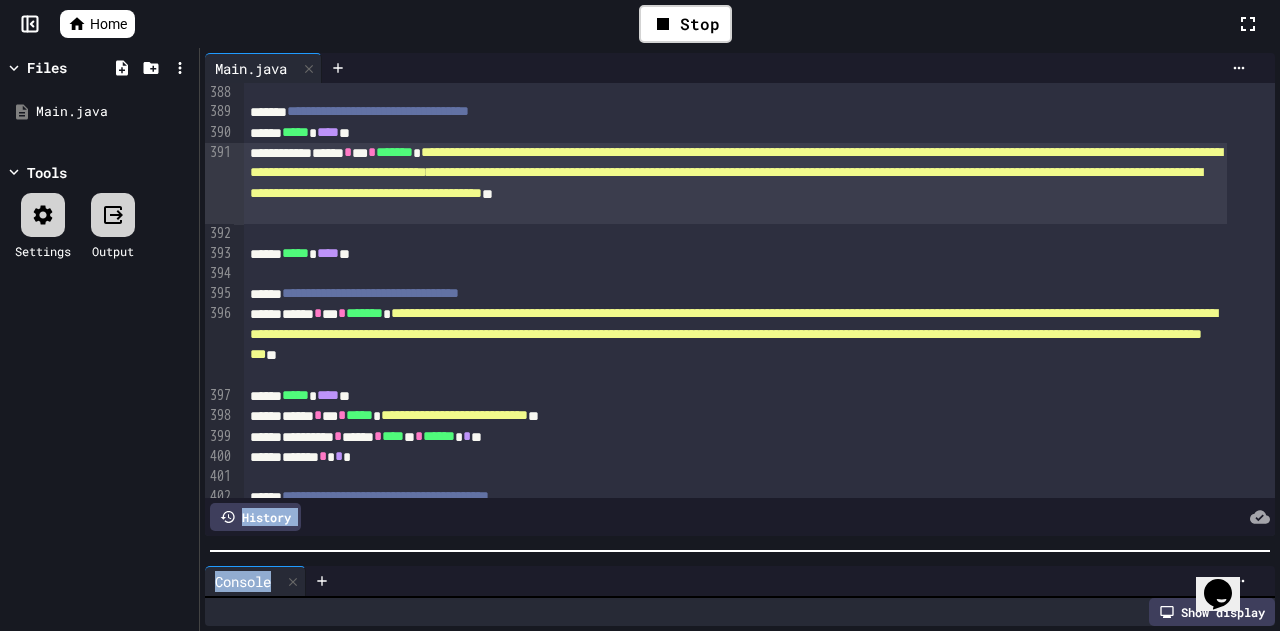 drag, startPoint x: 753, startPoint y: 553, endPoint x: 740, endPoint y: 353, distance: 200.42206 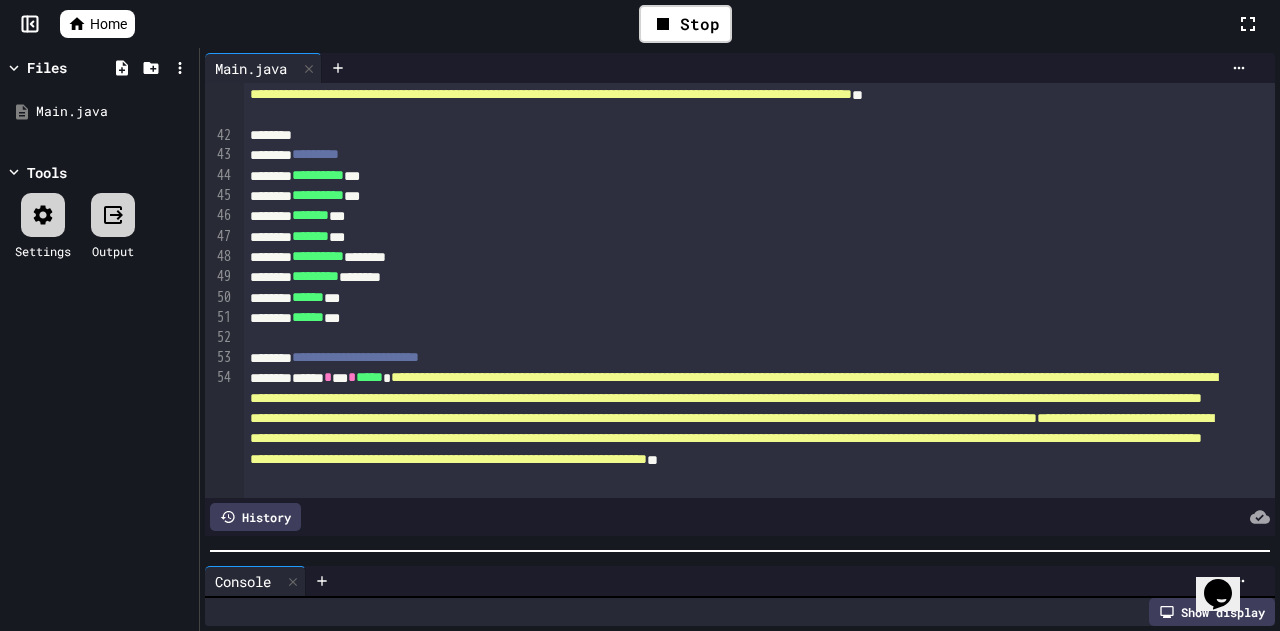 scroll, scrollTop: 947, scrollLeft: 0, axis: vertical 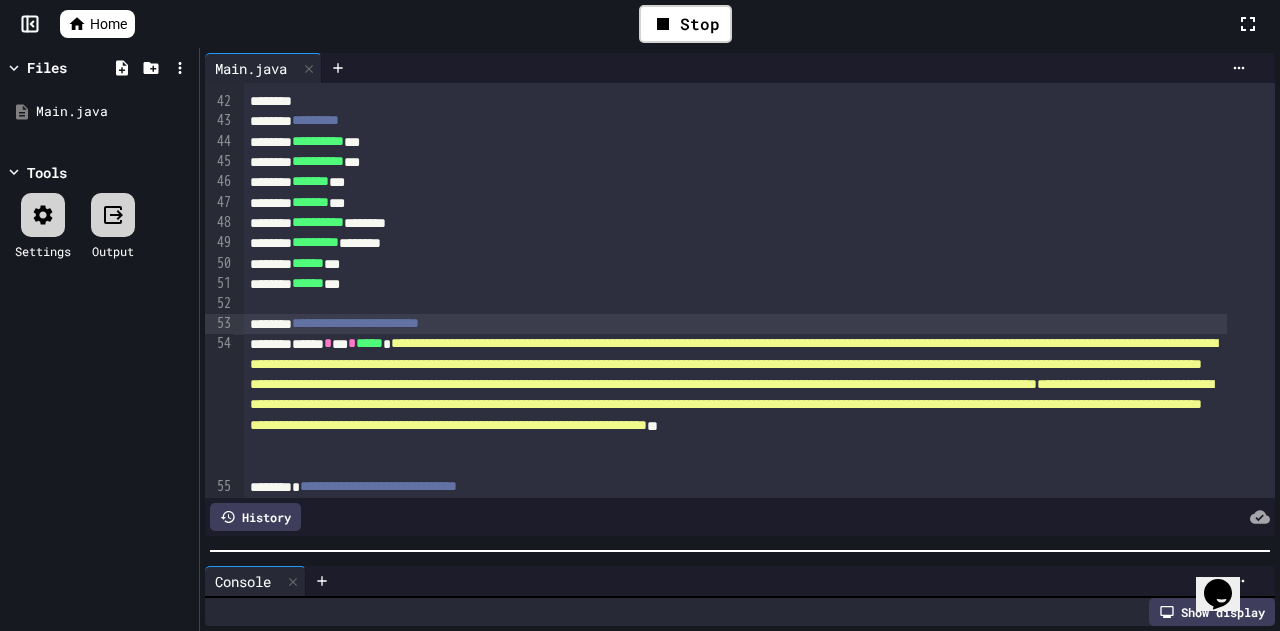 click on "**********" at bounding box center [735, 324] 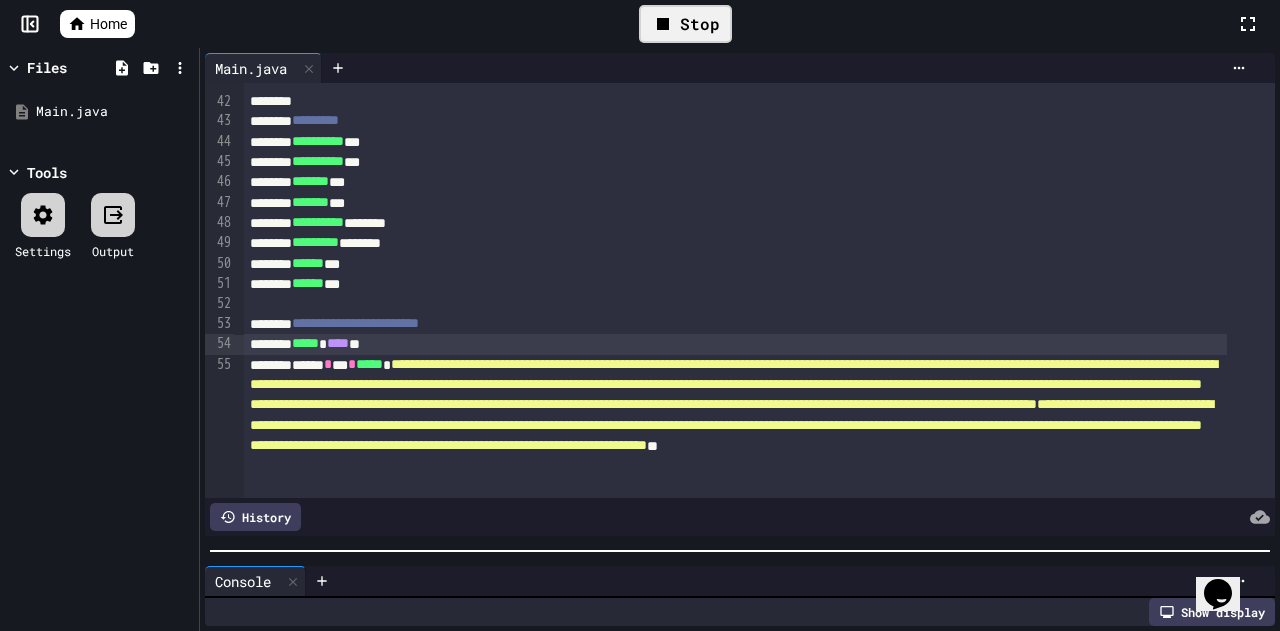 click on "Stop" at bounding box center (685, 24) 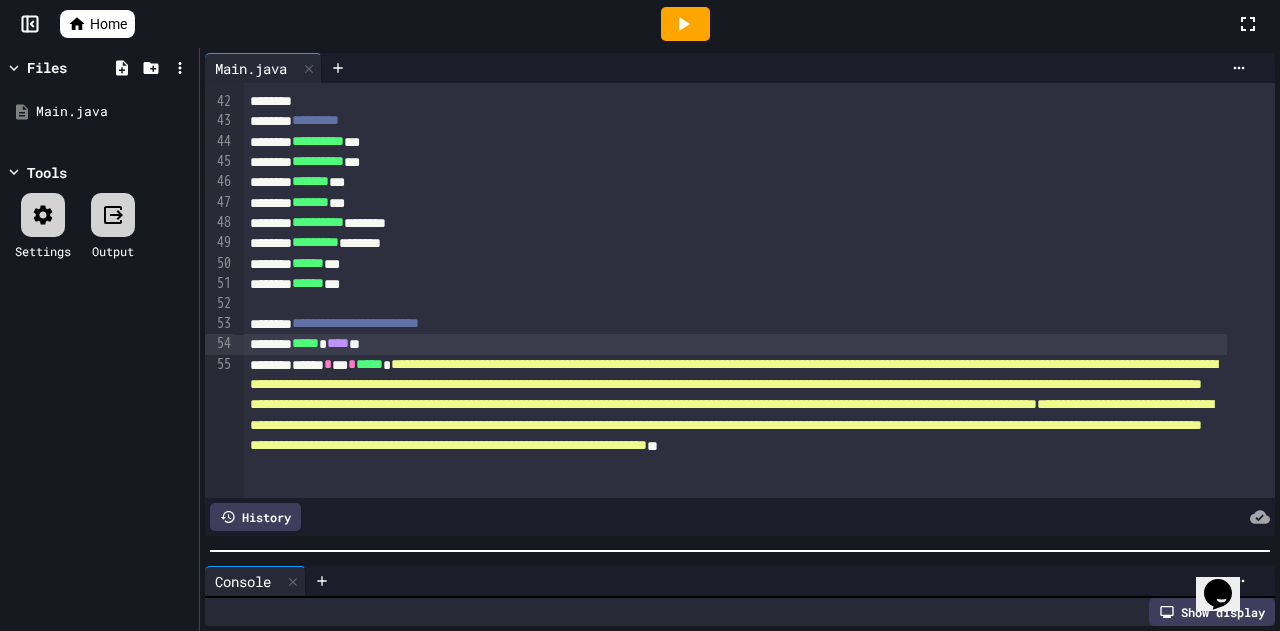 click 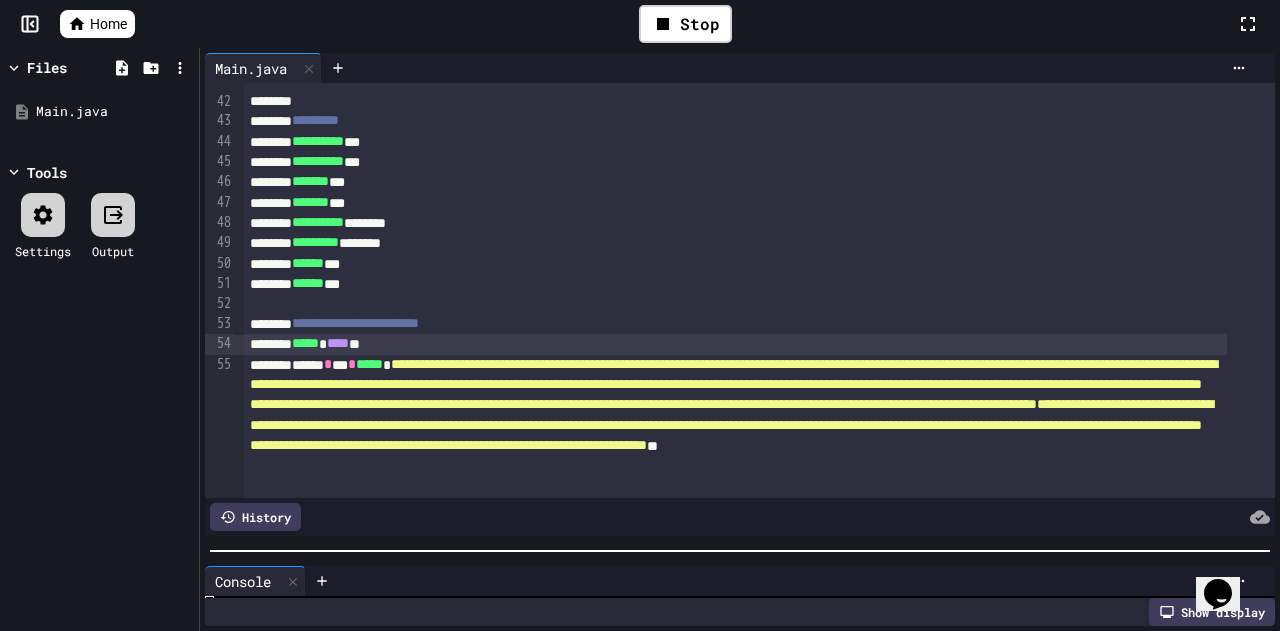 scroll, scrollTop: 0, scrollLeft: 0, axis: both 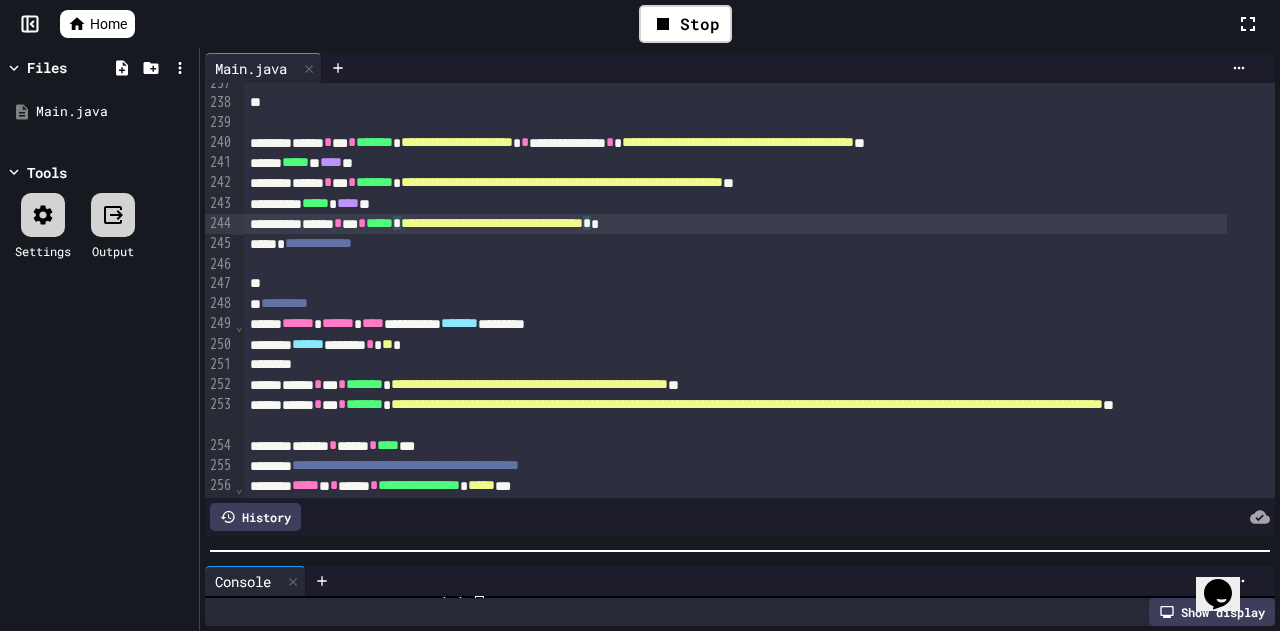 click on "**********" at bounding box center (492, 223) 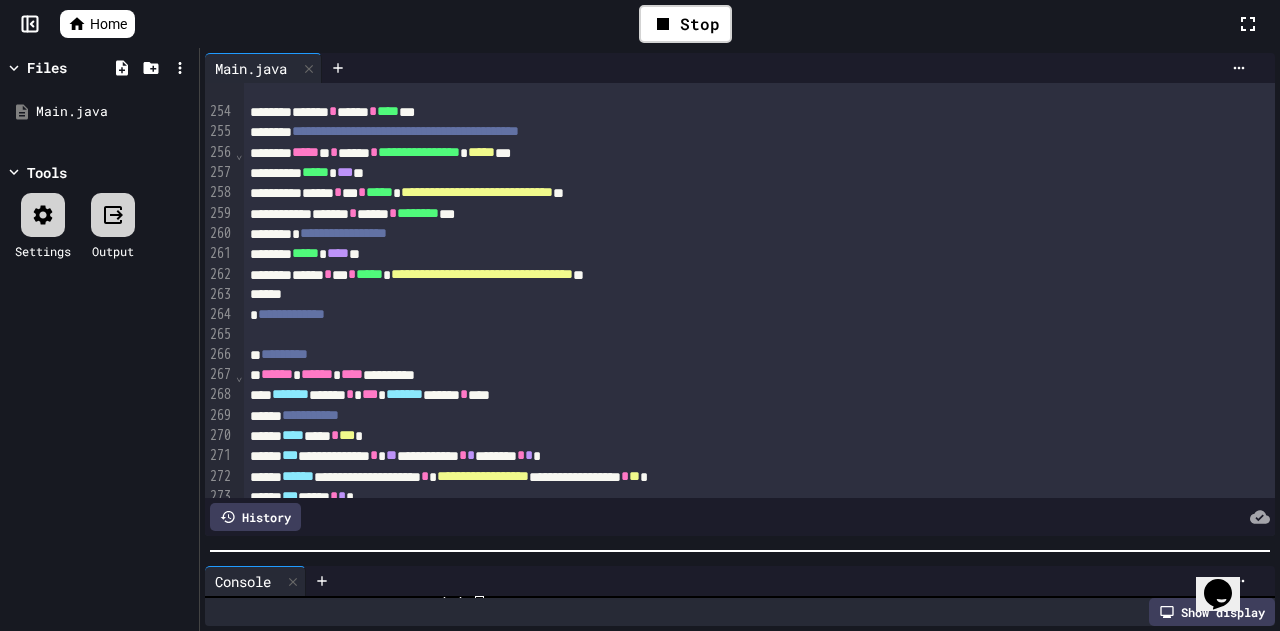 scroll, scrollTop: 5723, scrollLeft: 0, axis: vertical 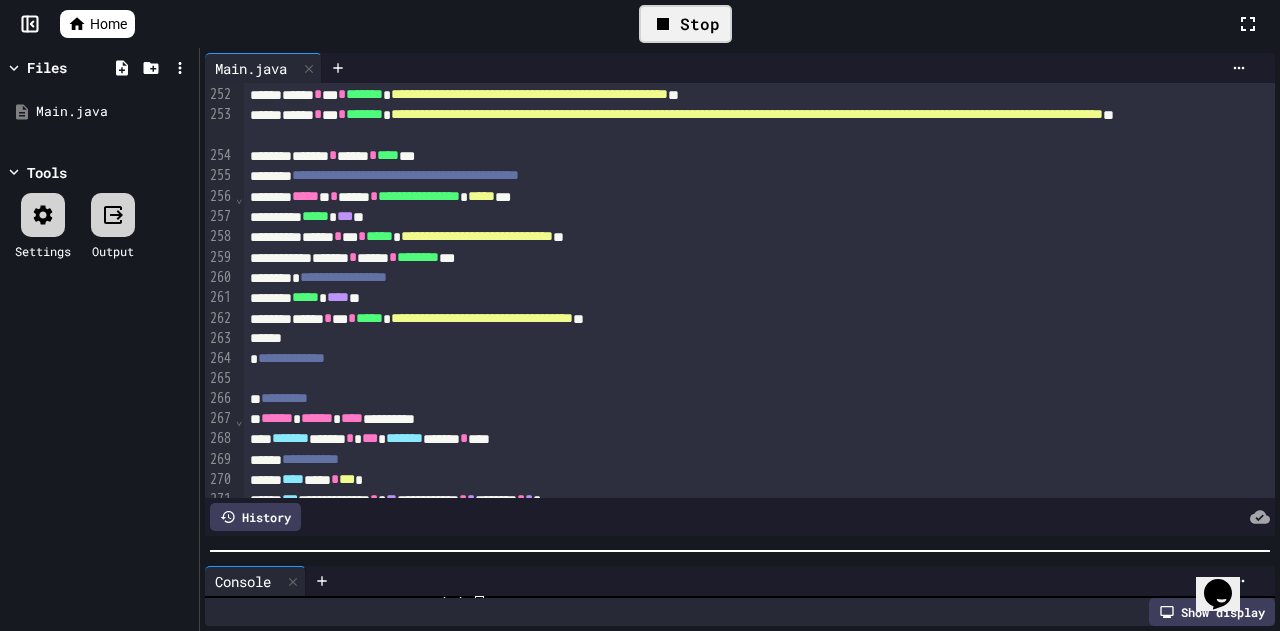 click on "Stop" at bounding box center [685, 24] 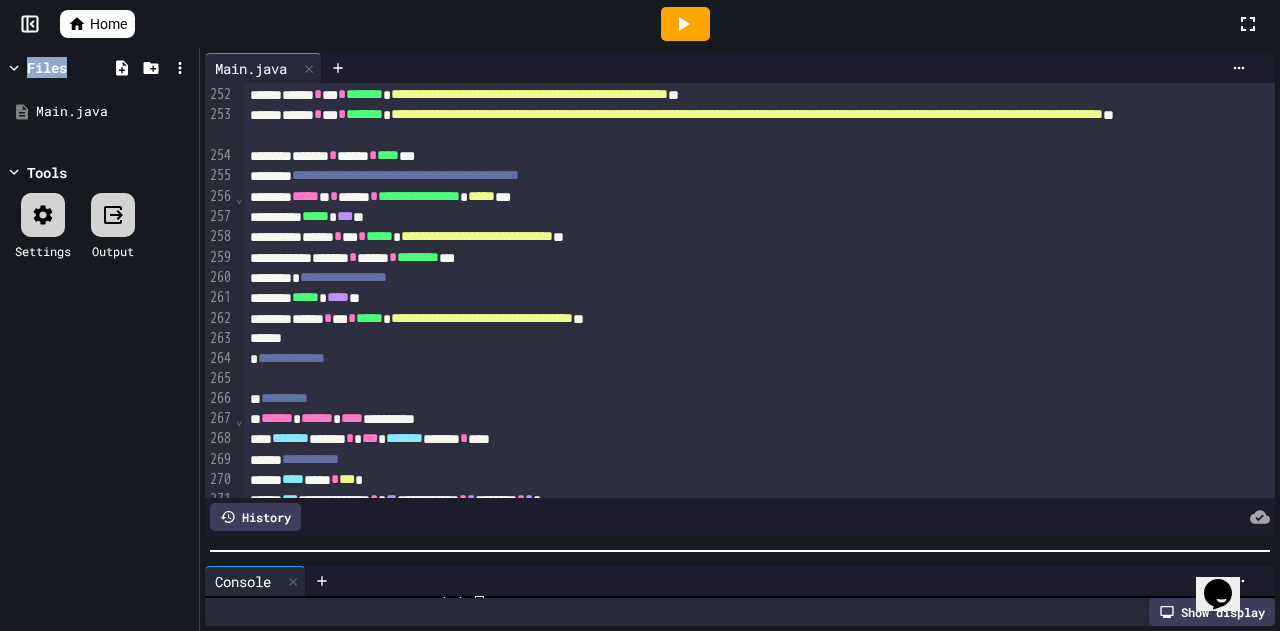 click at bounding box center [685, 24] 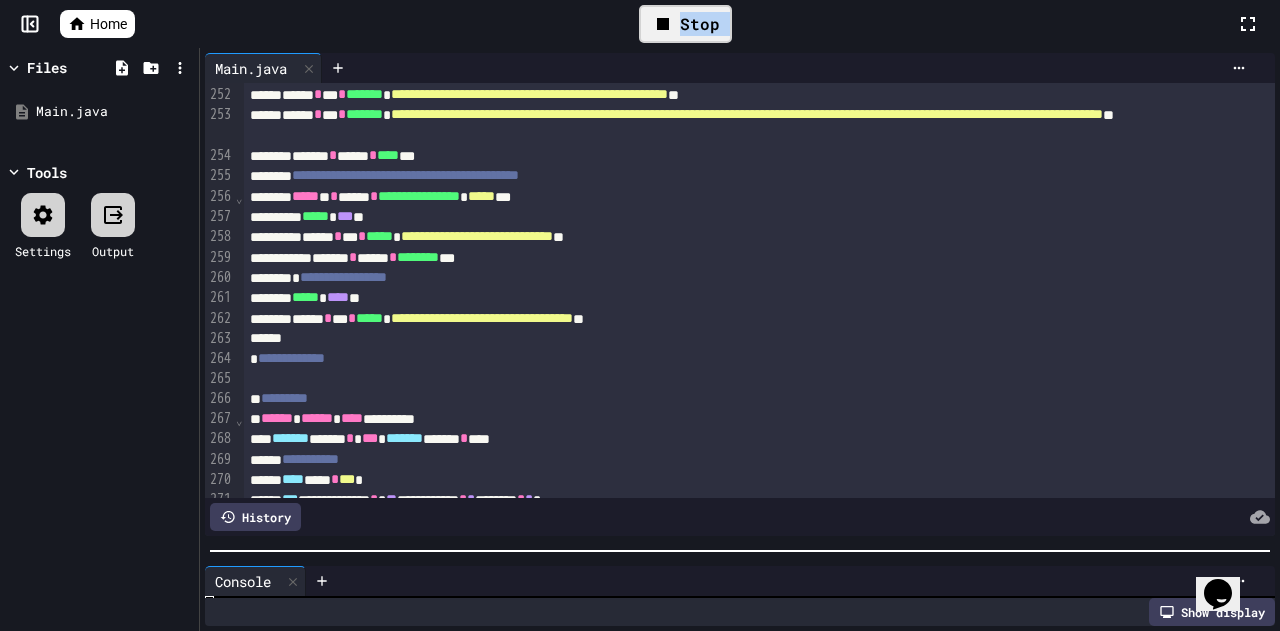 click on "Stop" at bounding box center (685, 24) 